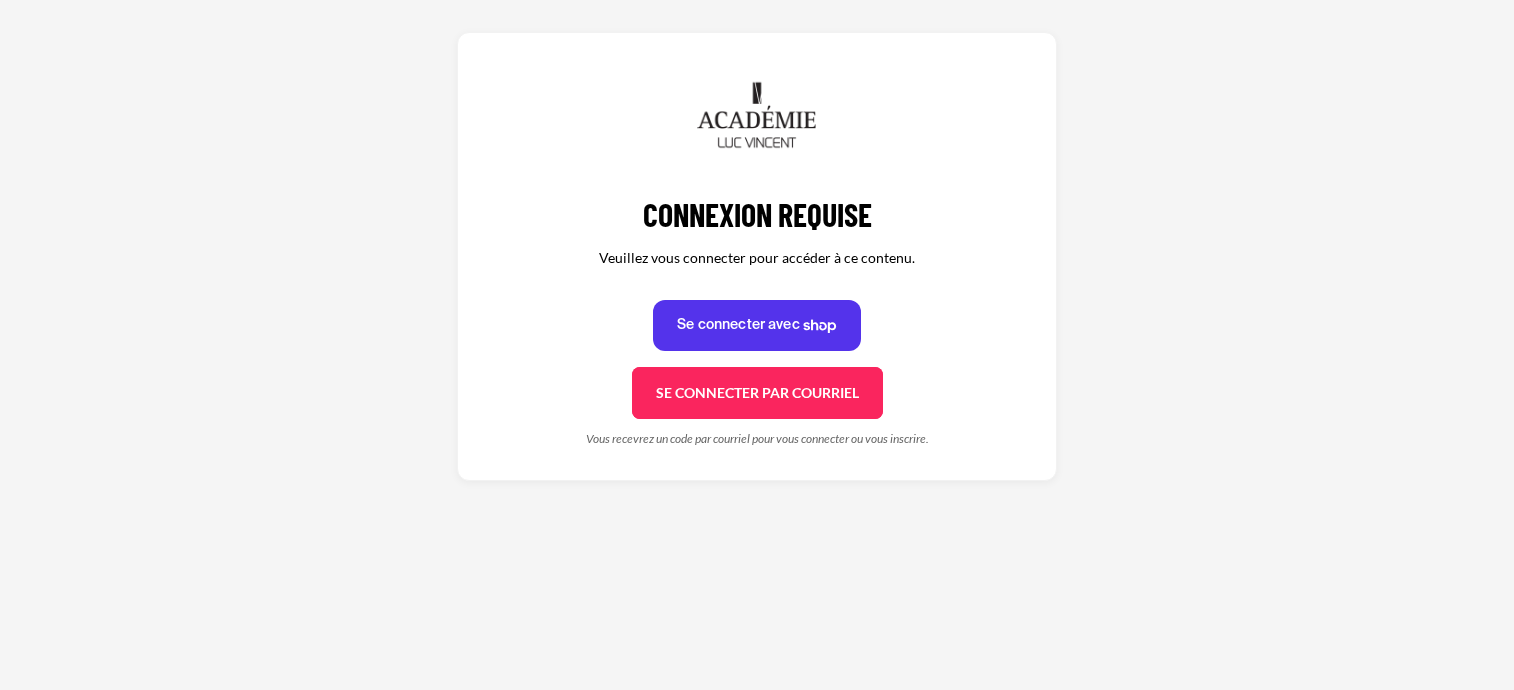 scroll, scrollTop: 0, scrollLeft: 0, axis: both 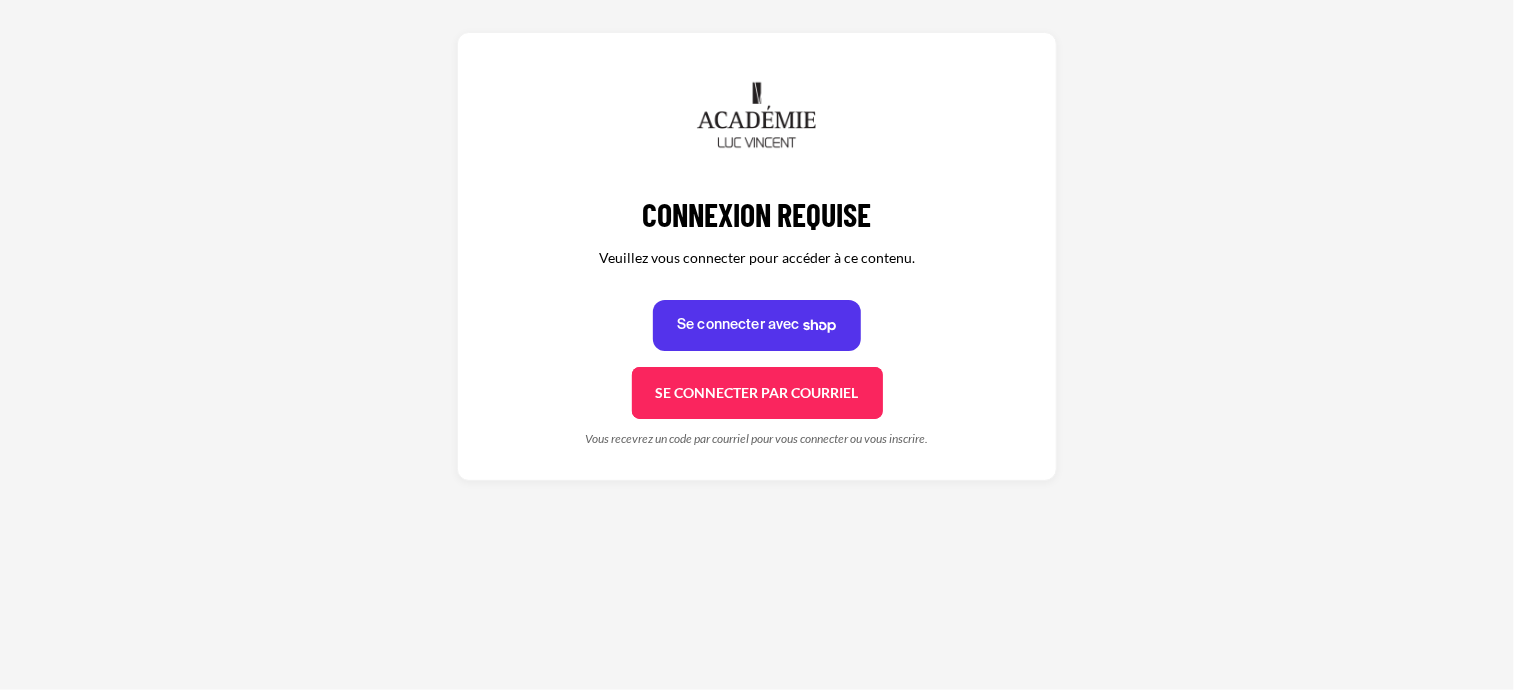 click on "Se connecter par courriel
Se connecter" at bounding box center [757, 393] 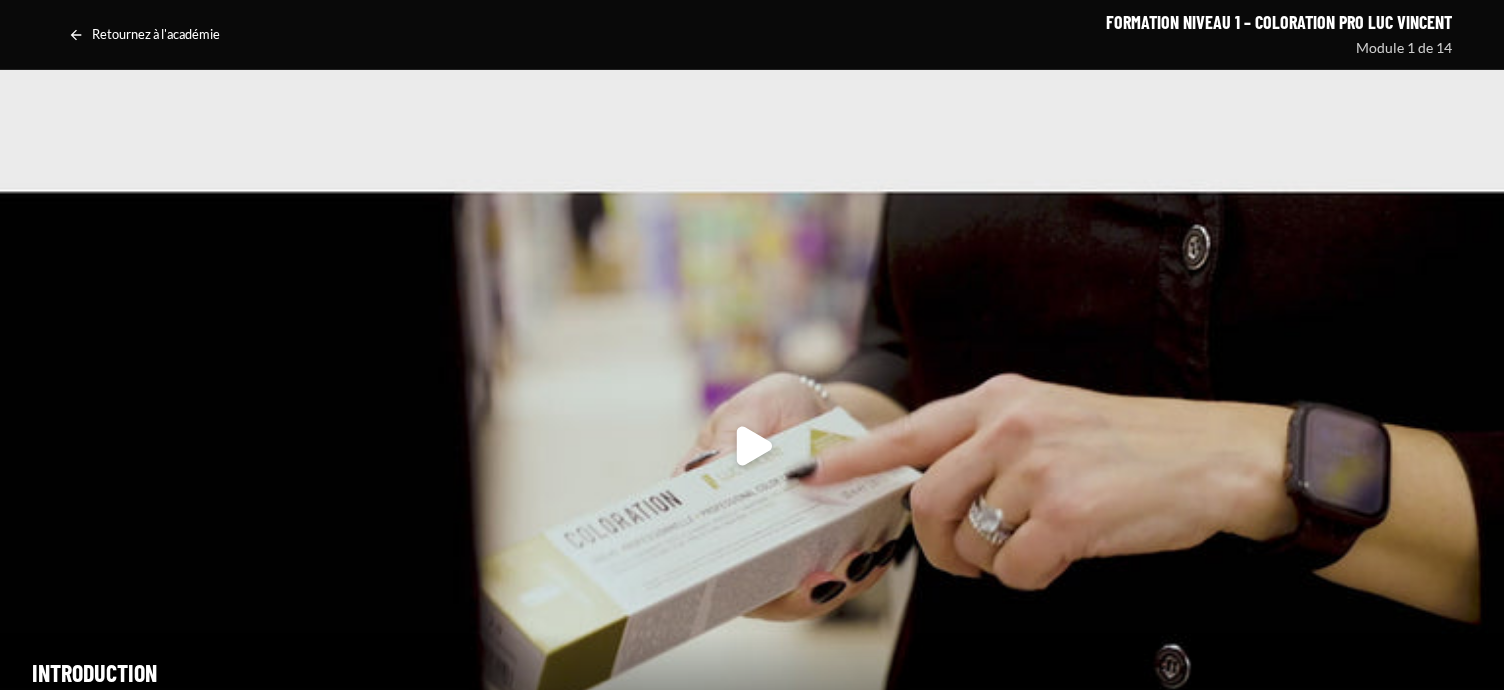 scroll, scrollTop: 0, scrollLeft: 0, axis: both 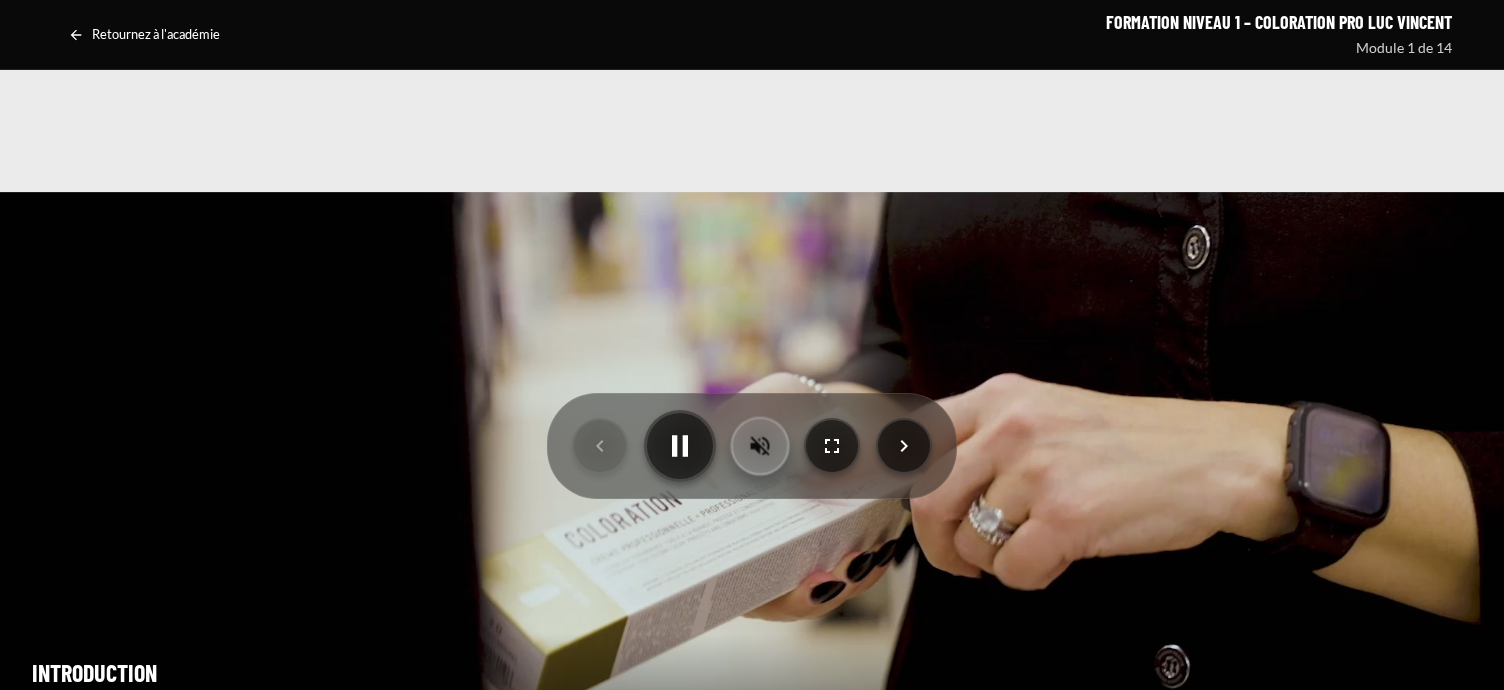 click 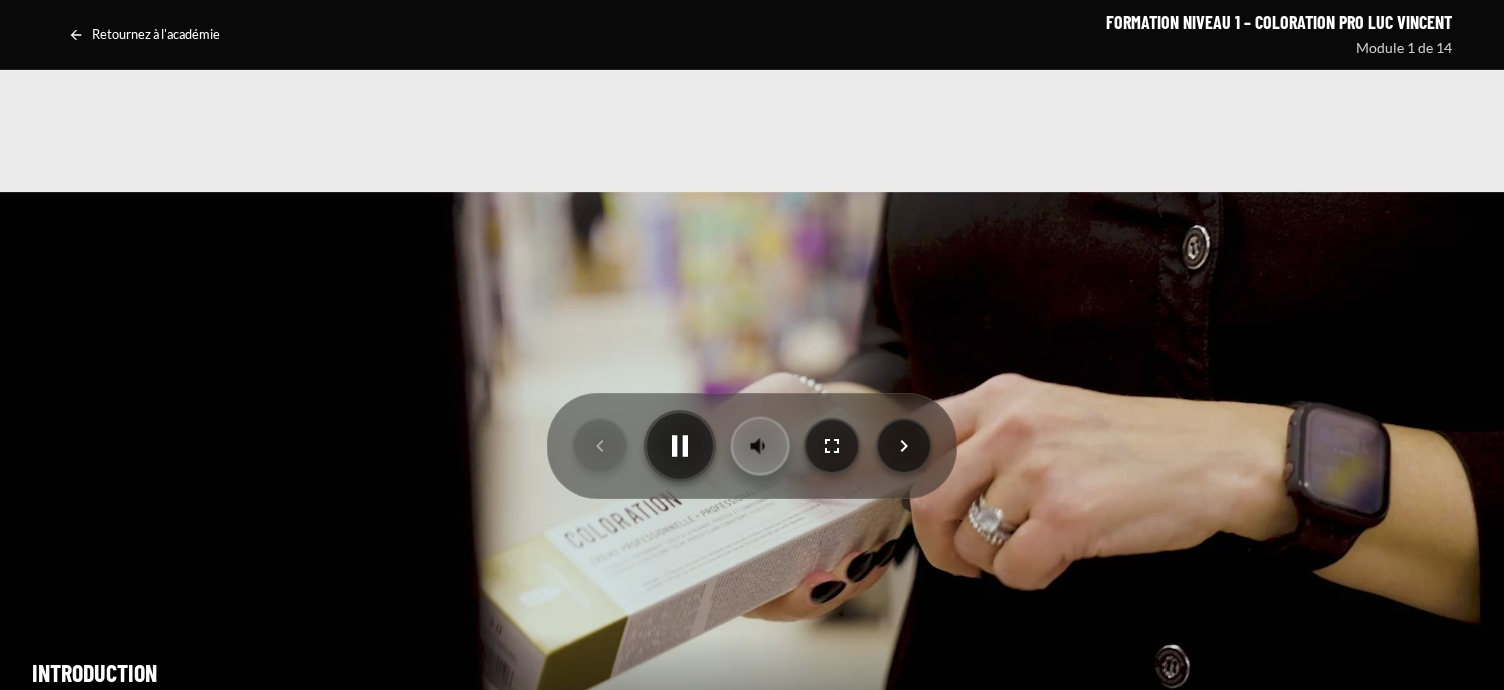 click 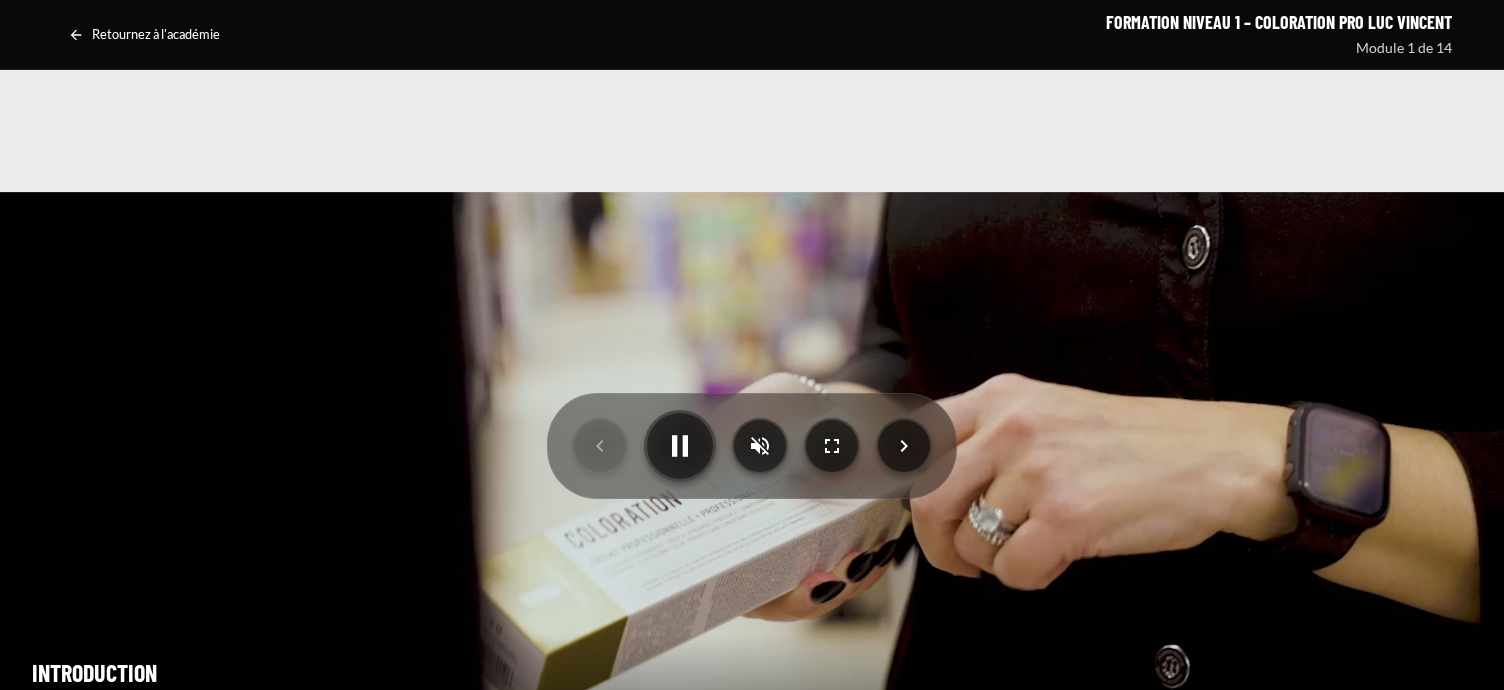 click at bounding box center [752, 446] 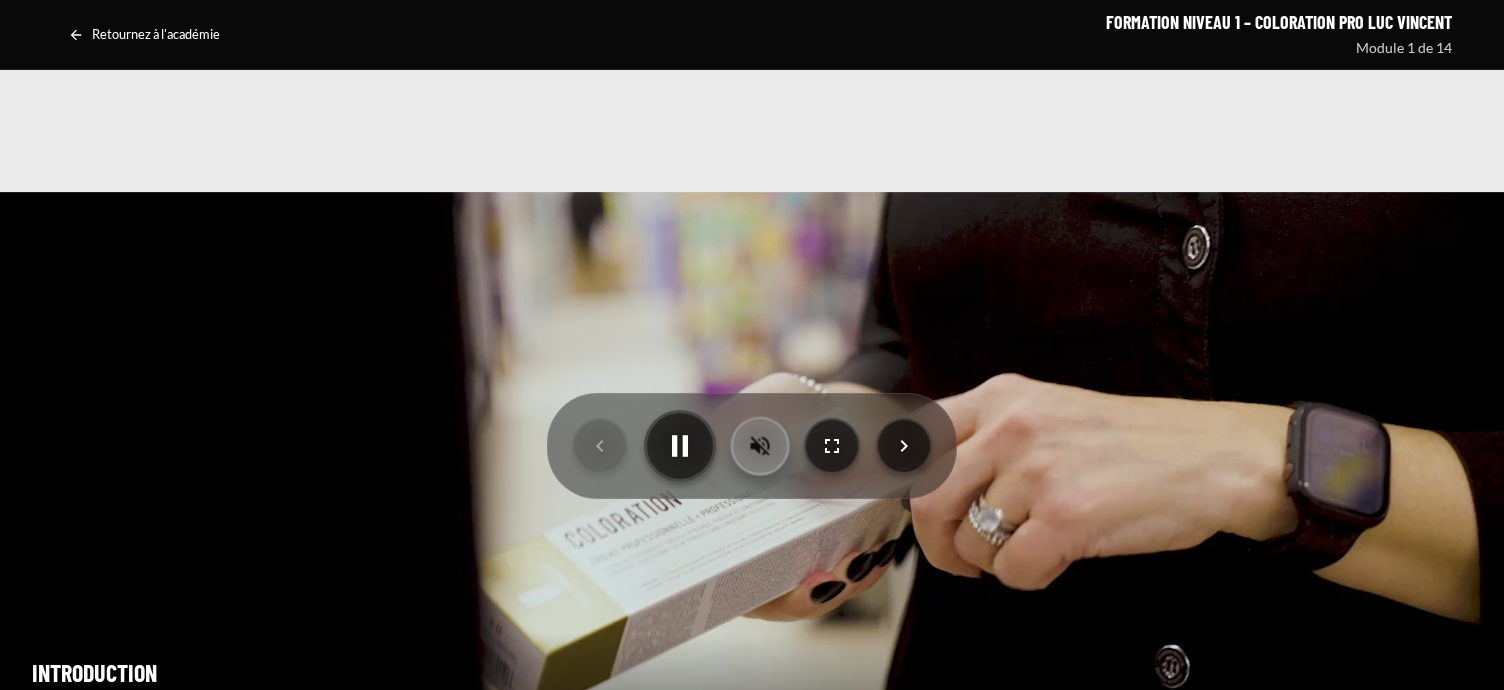 click 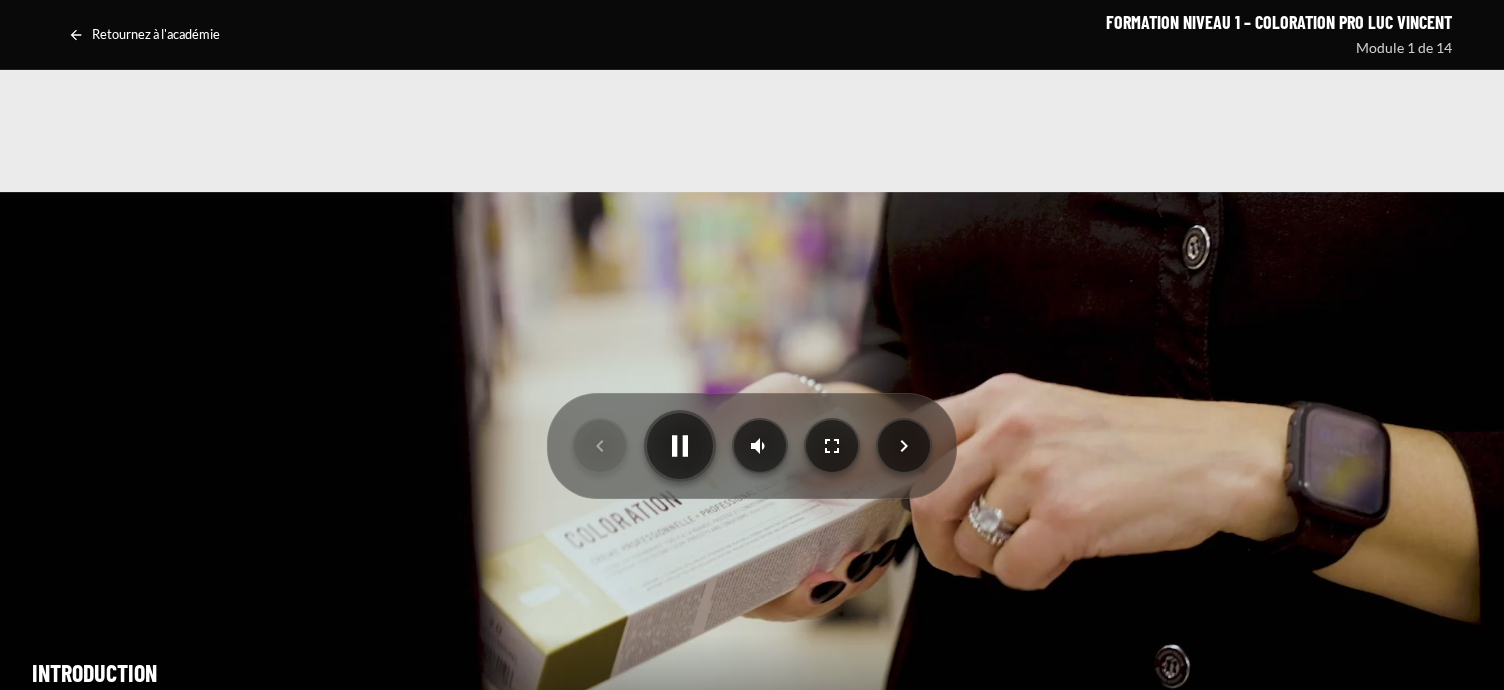 click at bounding box center [752, 446] 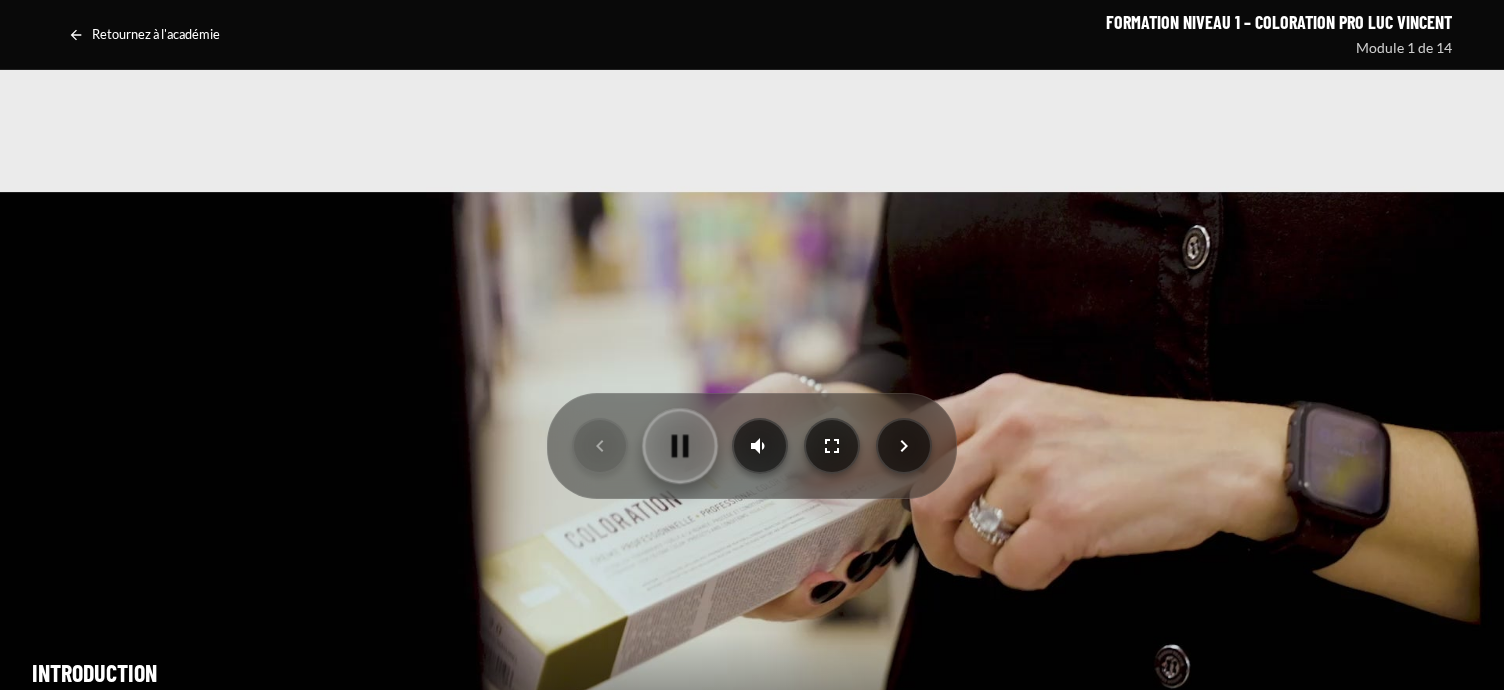 click 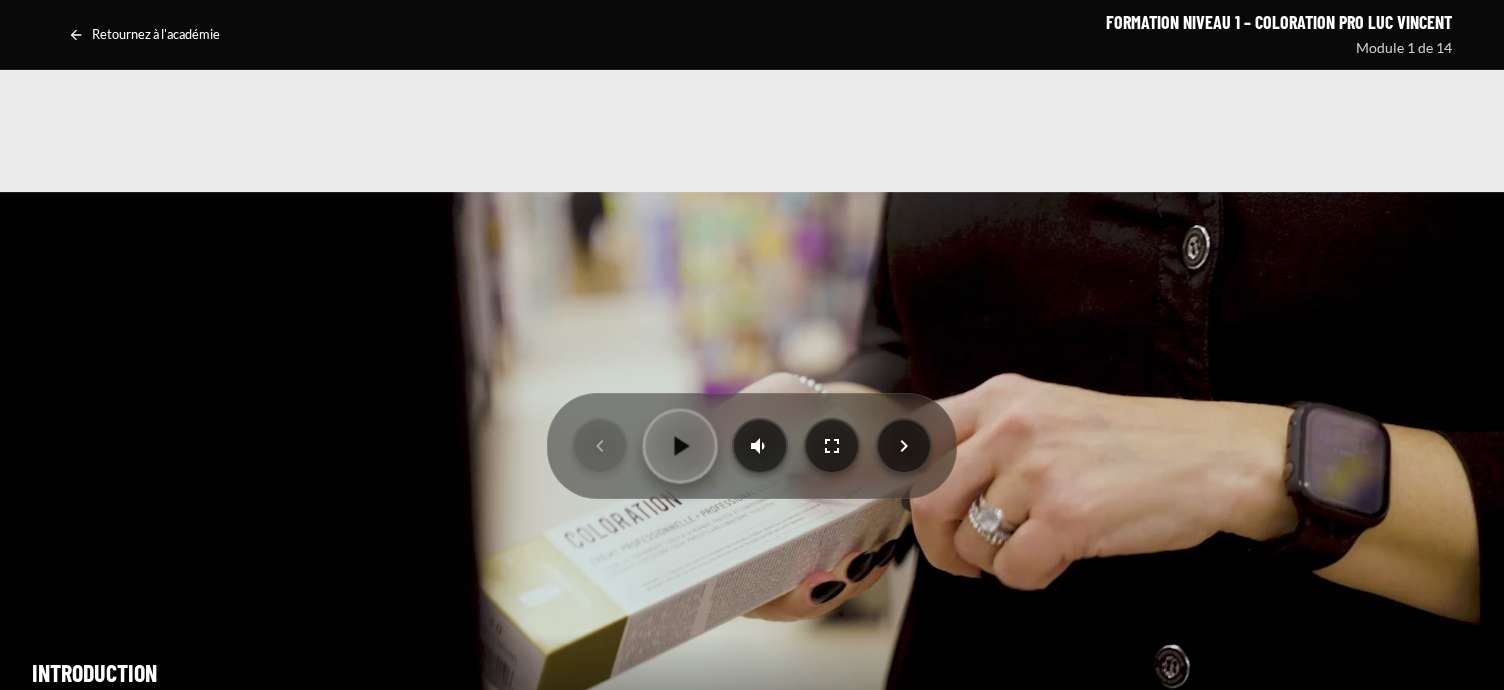 click 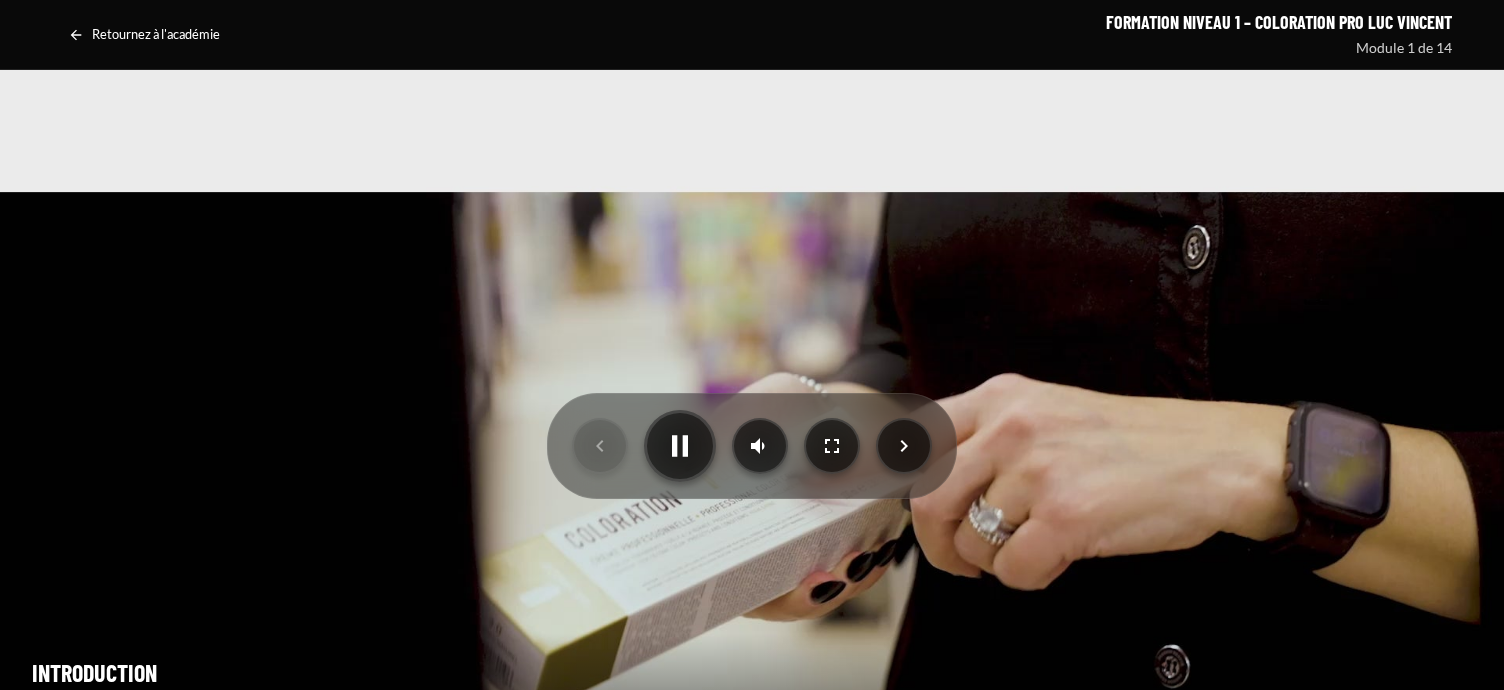 click at bounding box center (752, 446) 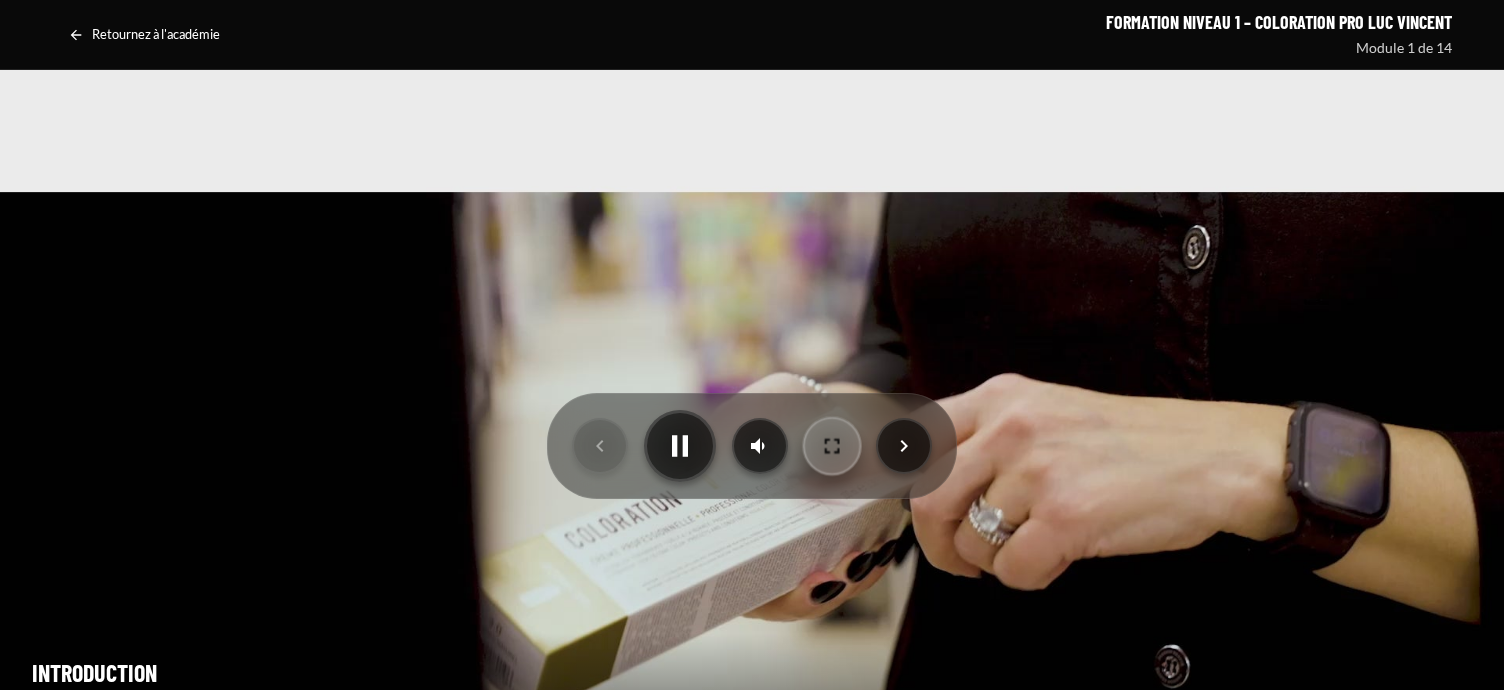 click 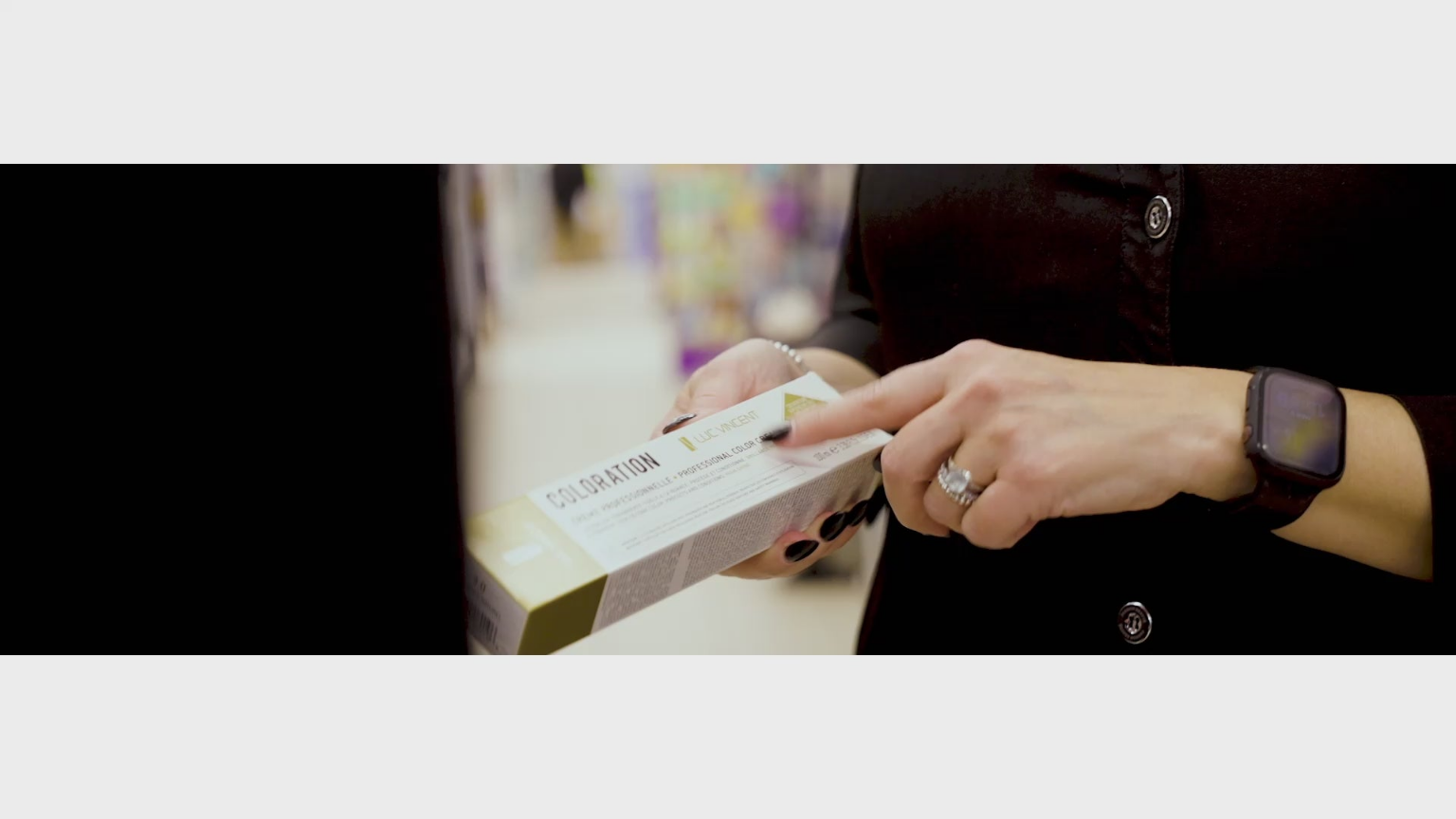 type 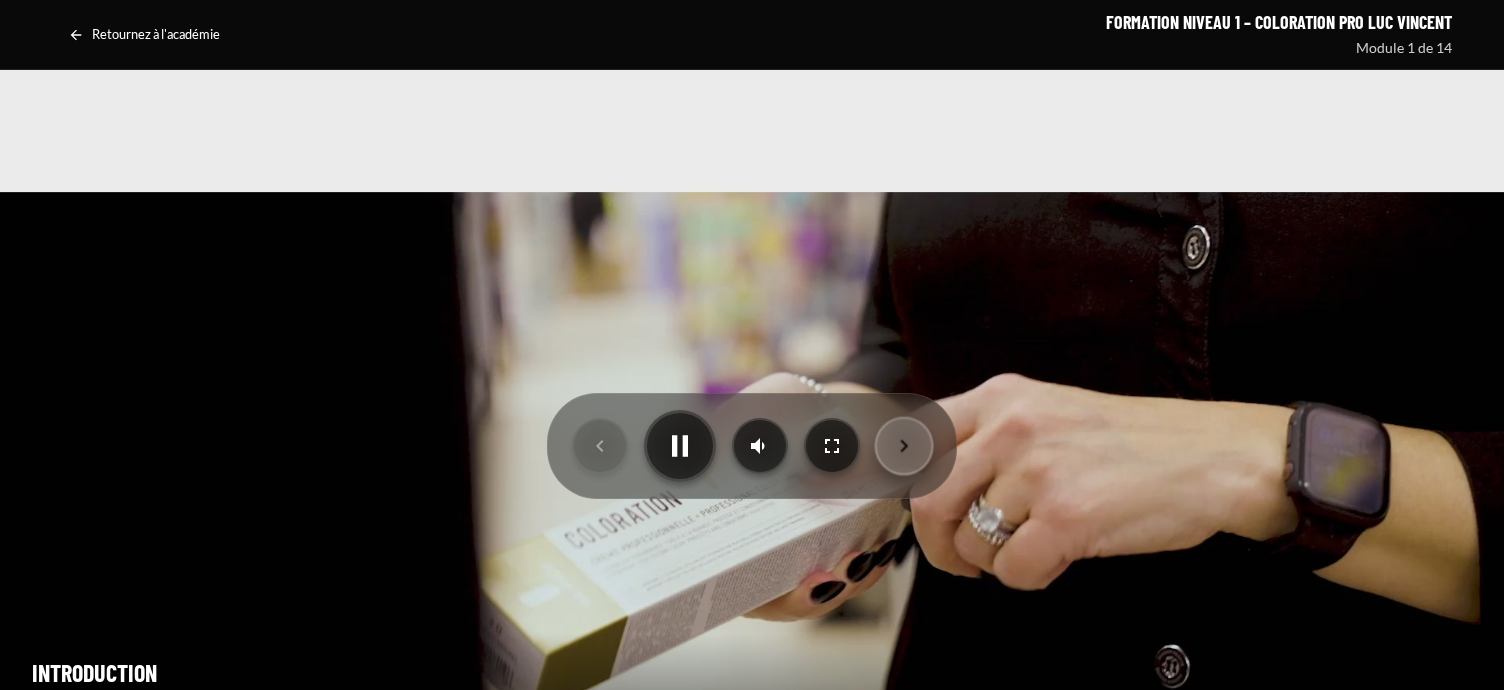 click 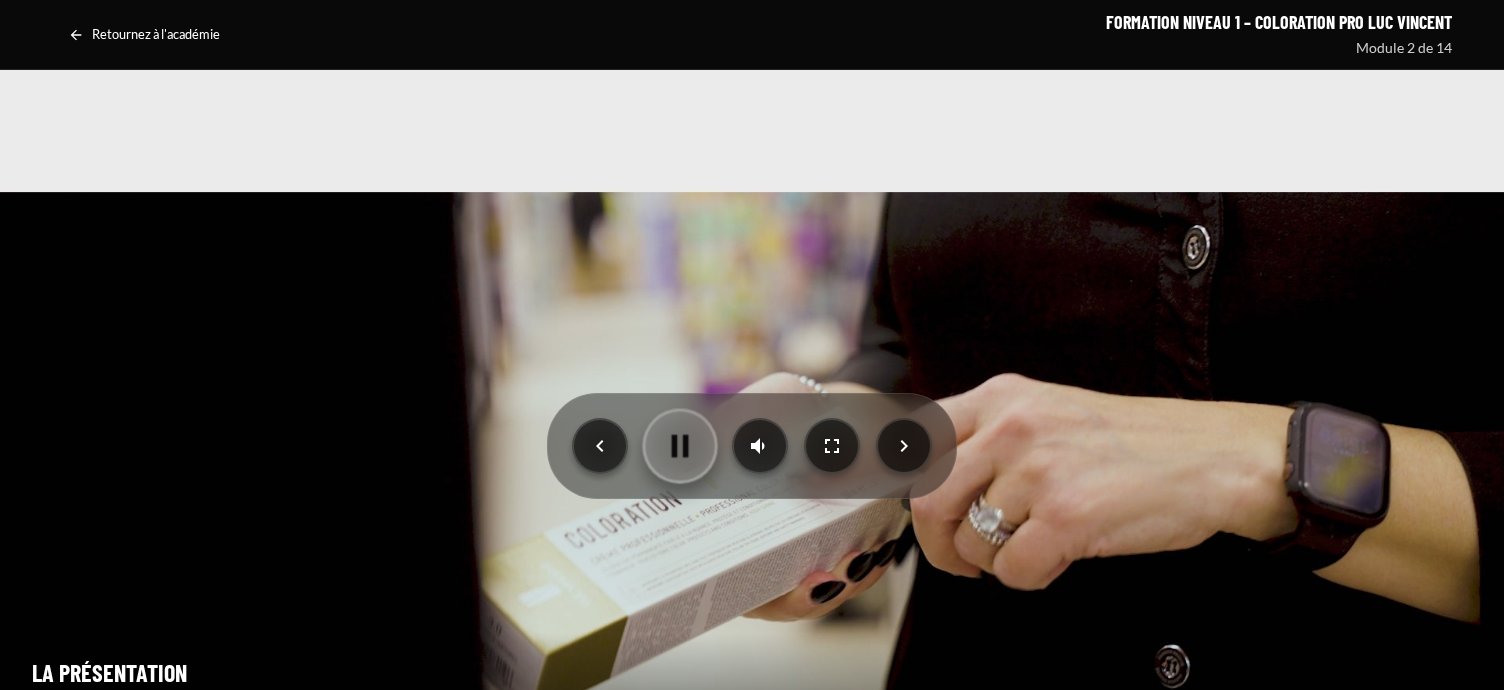 click 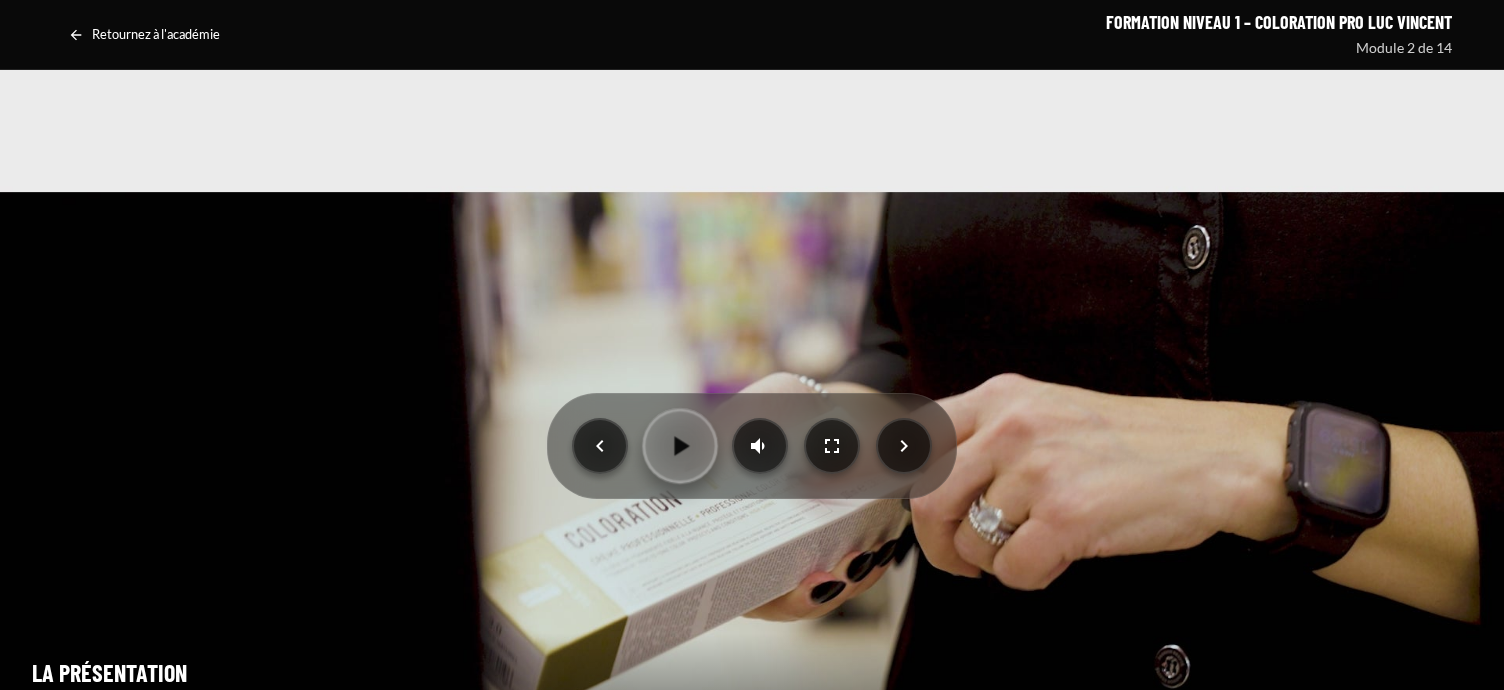 click 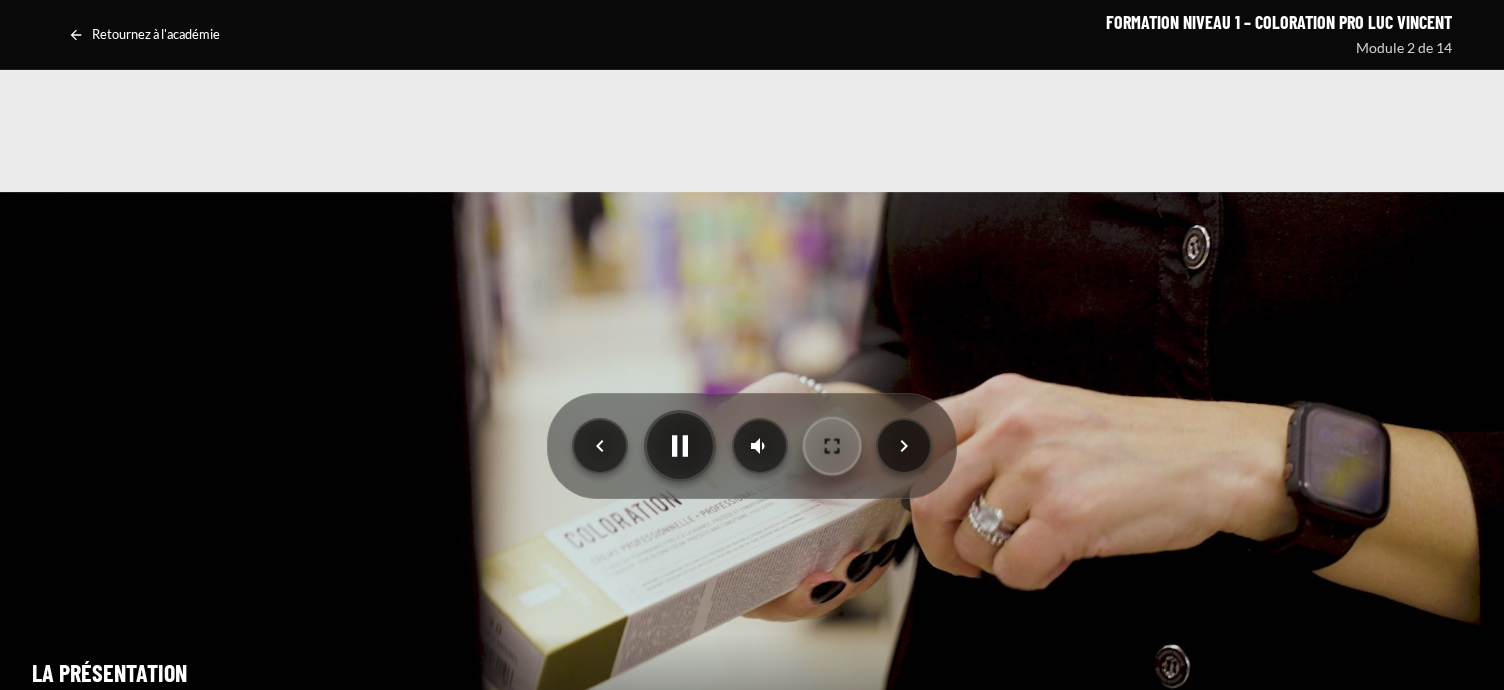 click 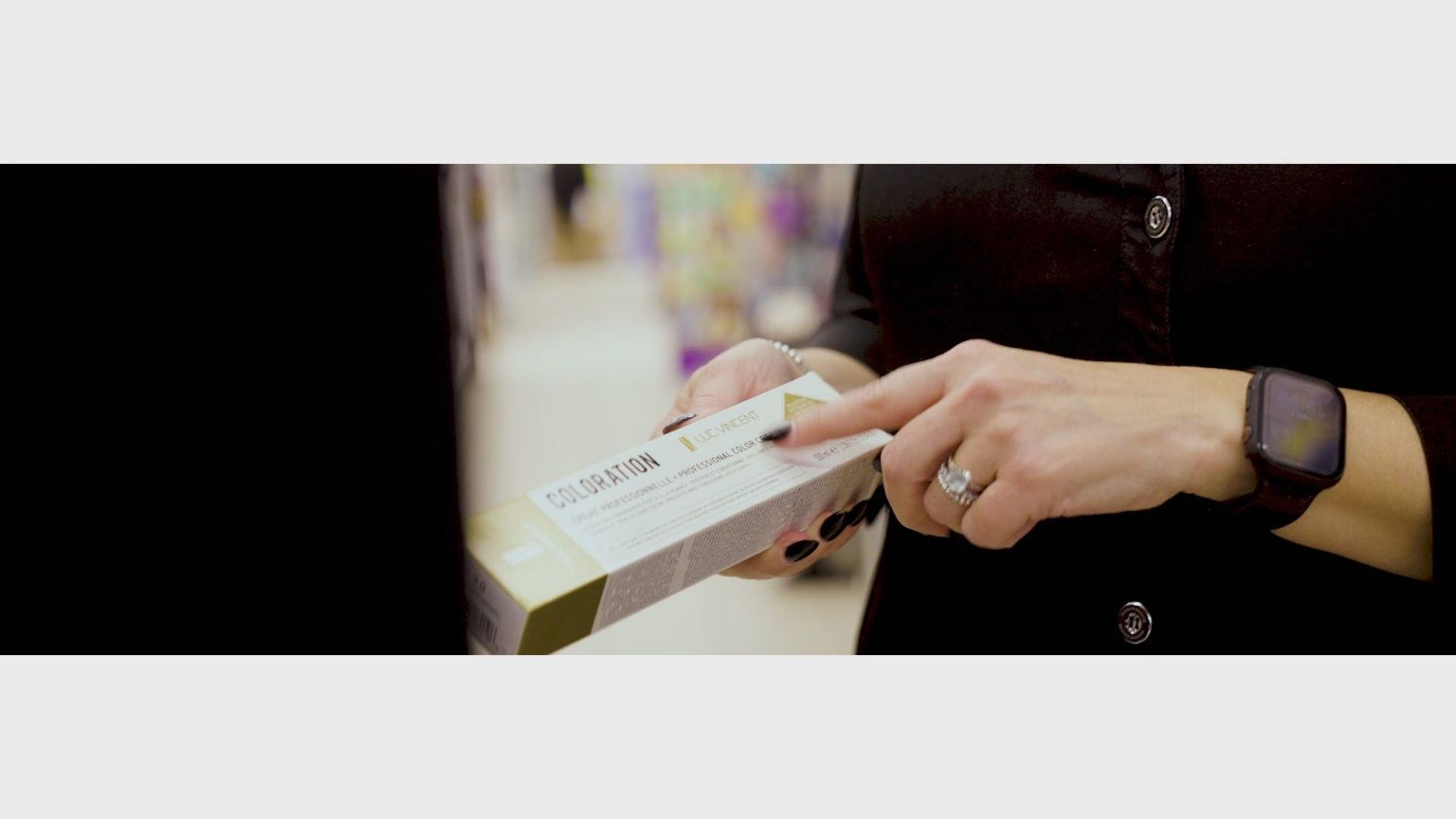 click at bounding box center [728, 410] 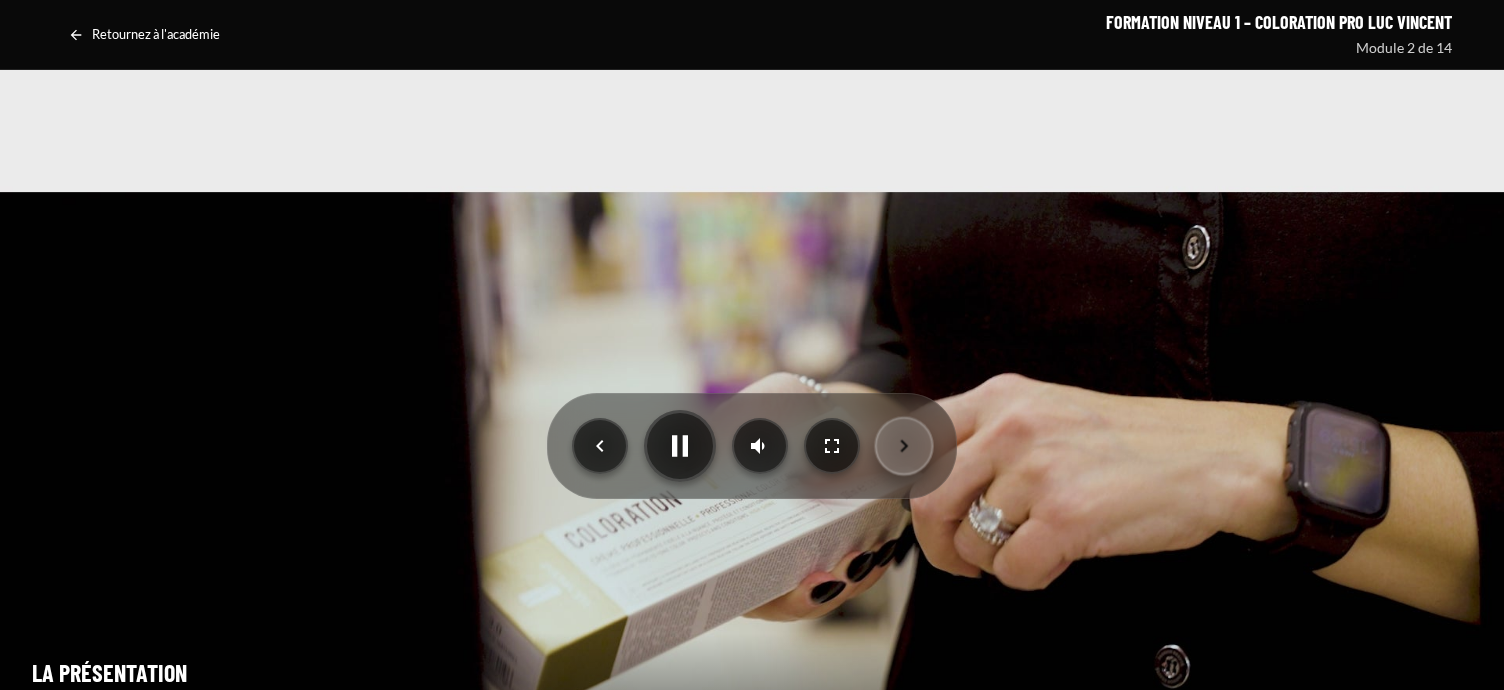 click 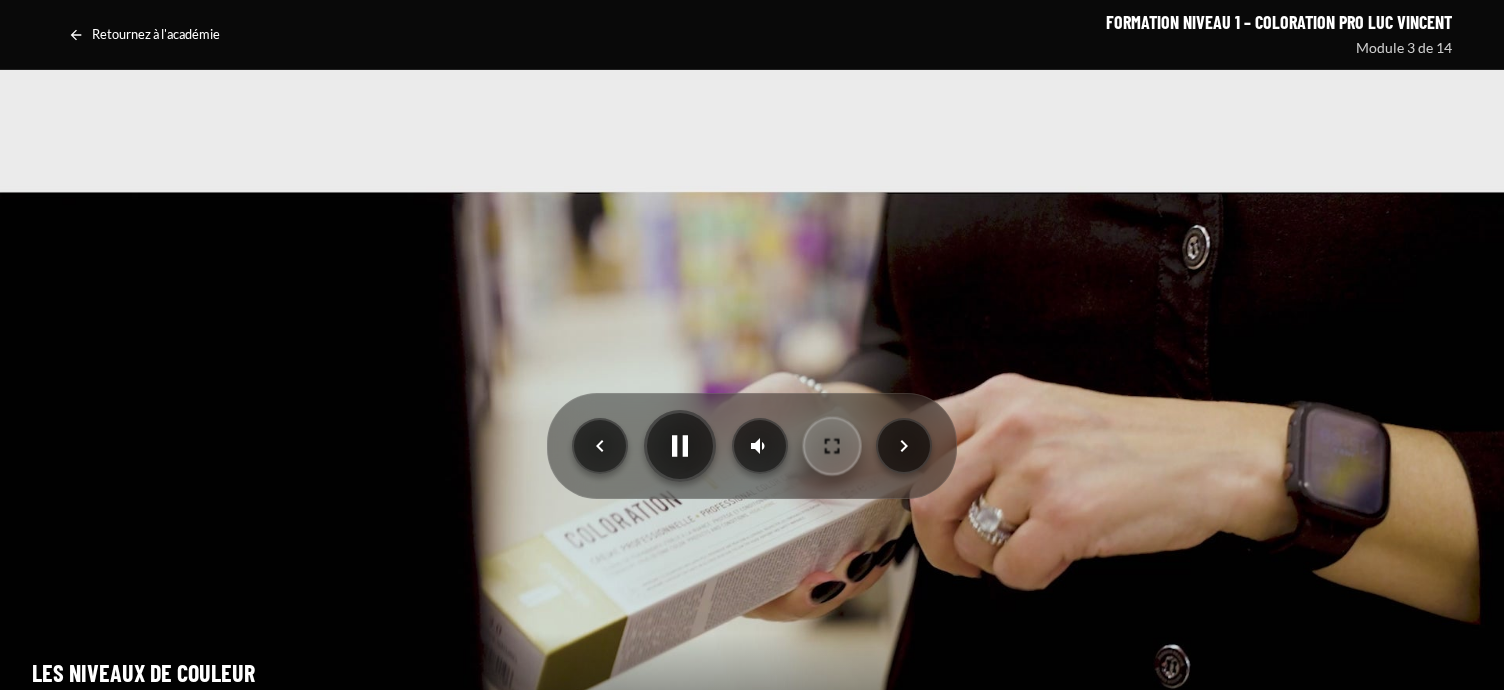 click 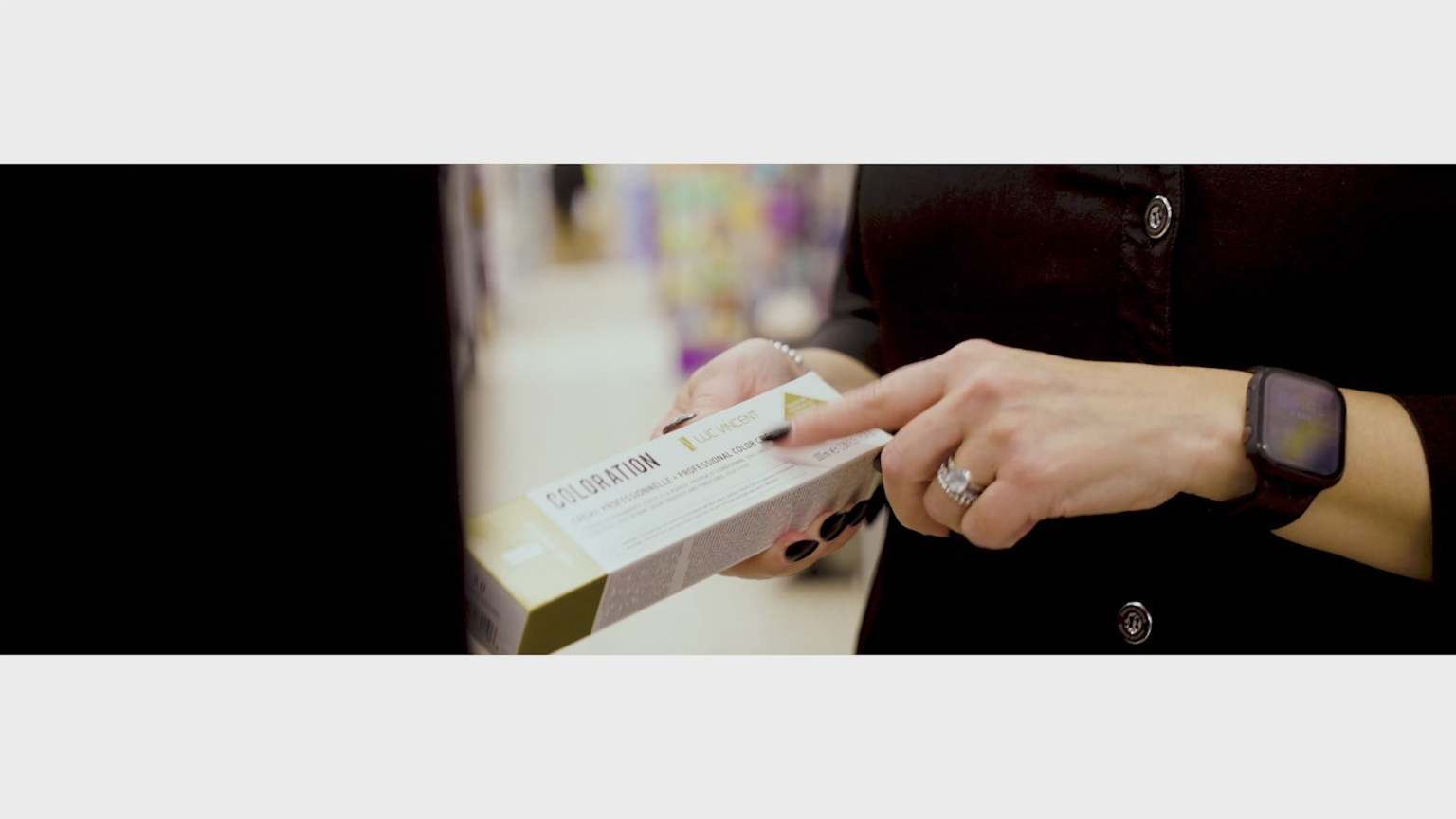 click at bounding box center (728, 410) 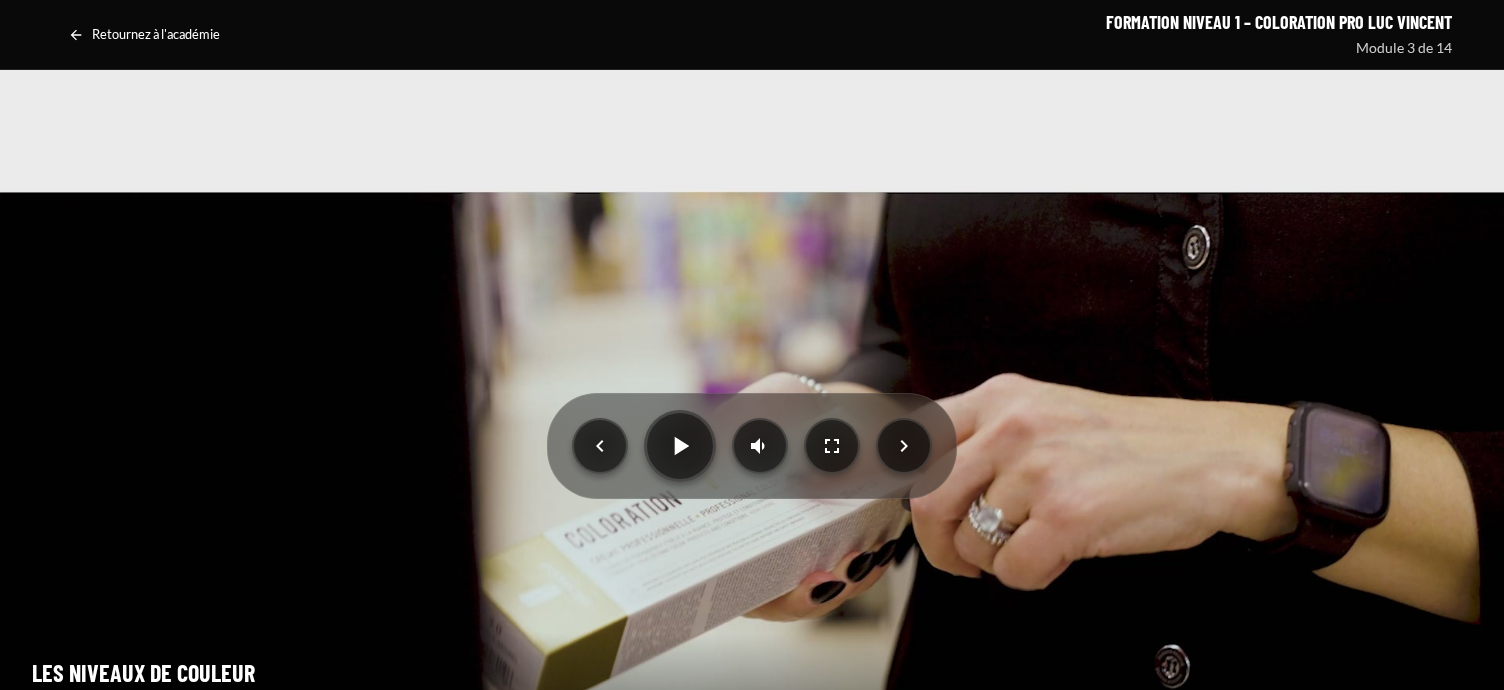 drag, startPoint x: 908, startPoint y: 441, endPoint x: 813, endPoint y: 284, distance: 183.50476 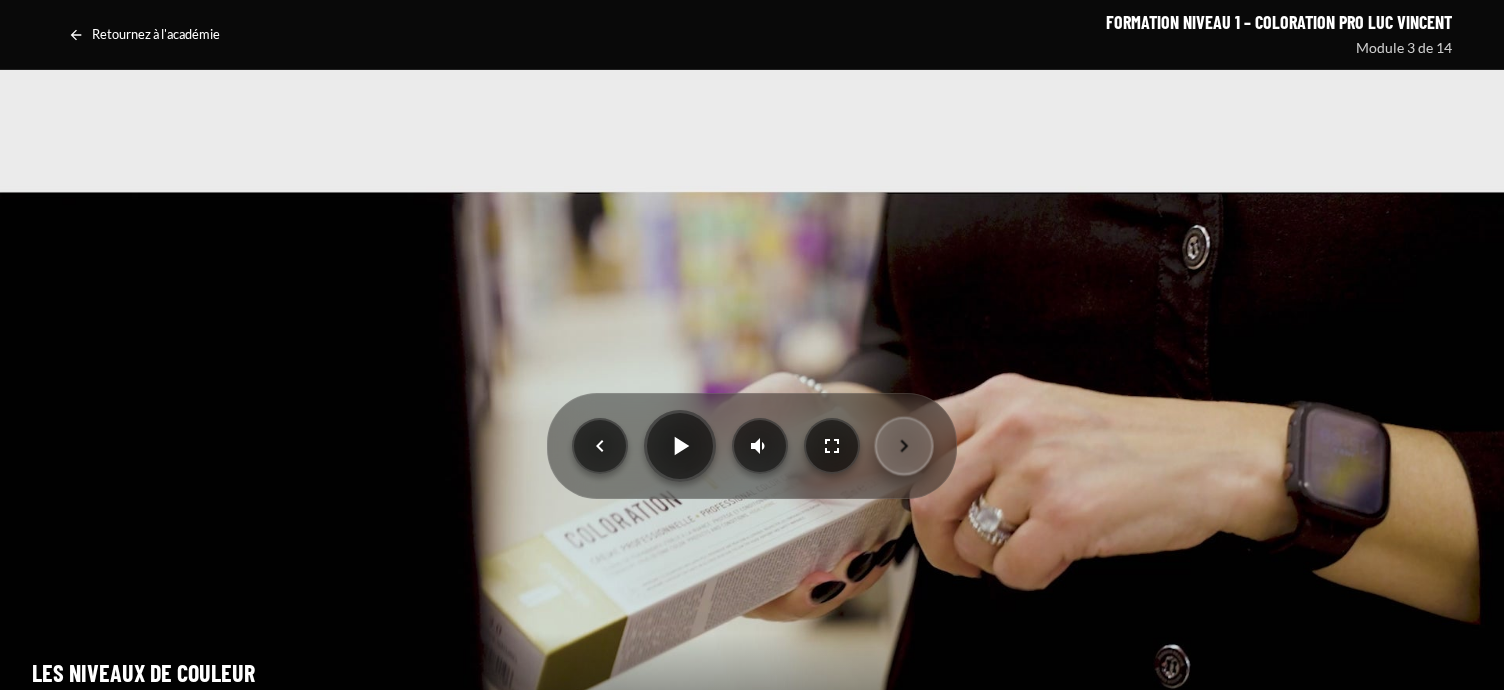click 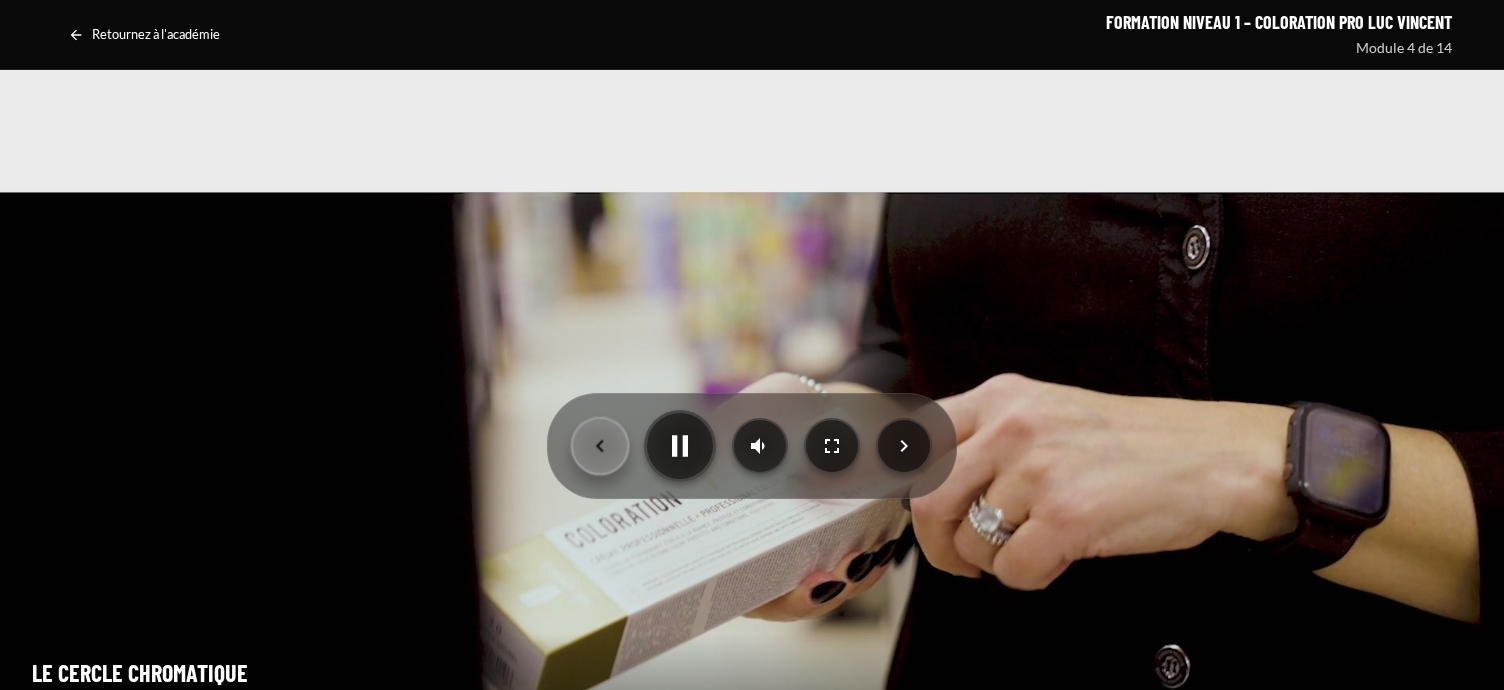 click 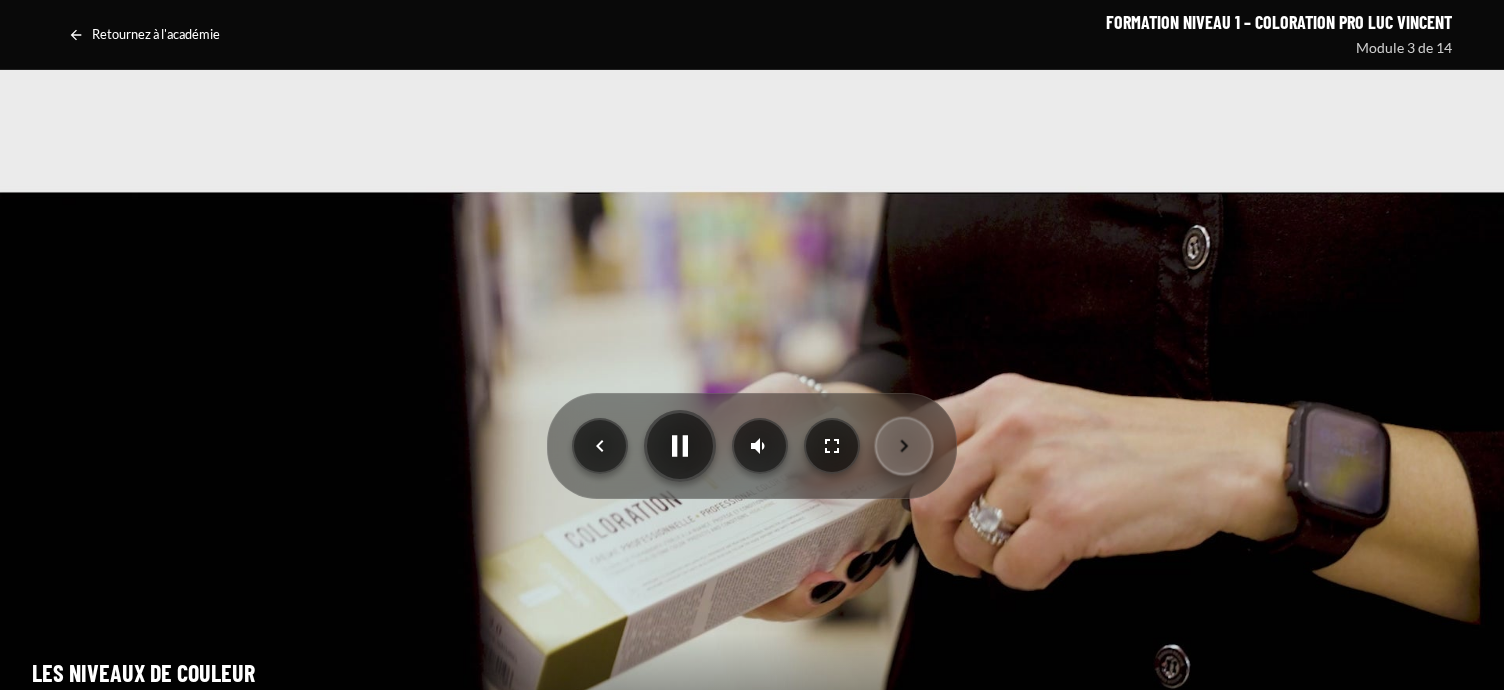 click at bounding box center [904, 446] 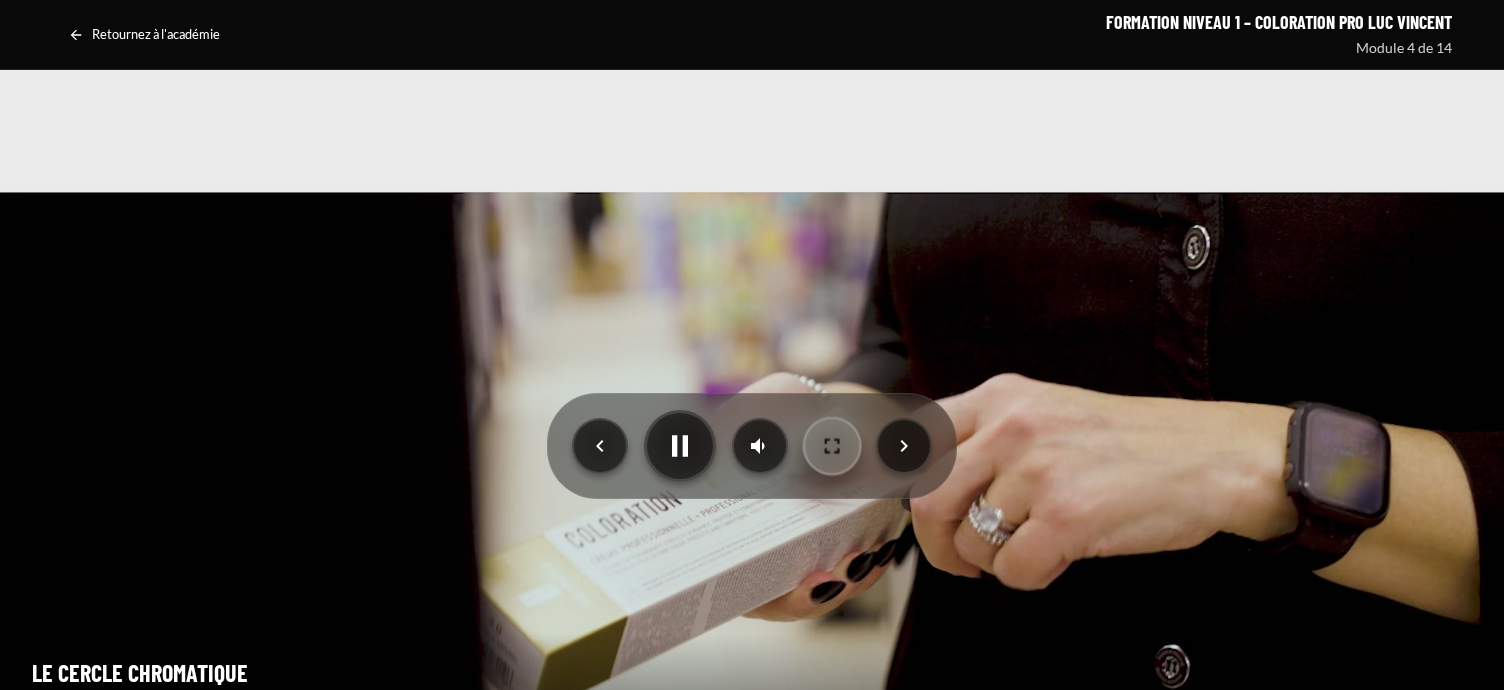 drag, startPoint x: 828, startPoint y: 440, endPoint x: 839, endPoint y: 555, distance: 115.52489 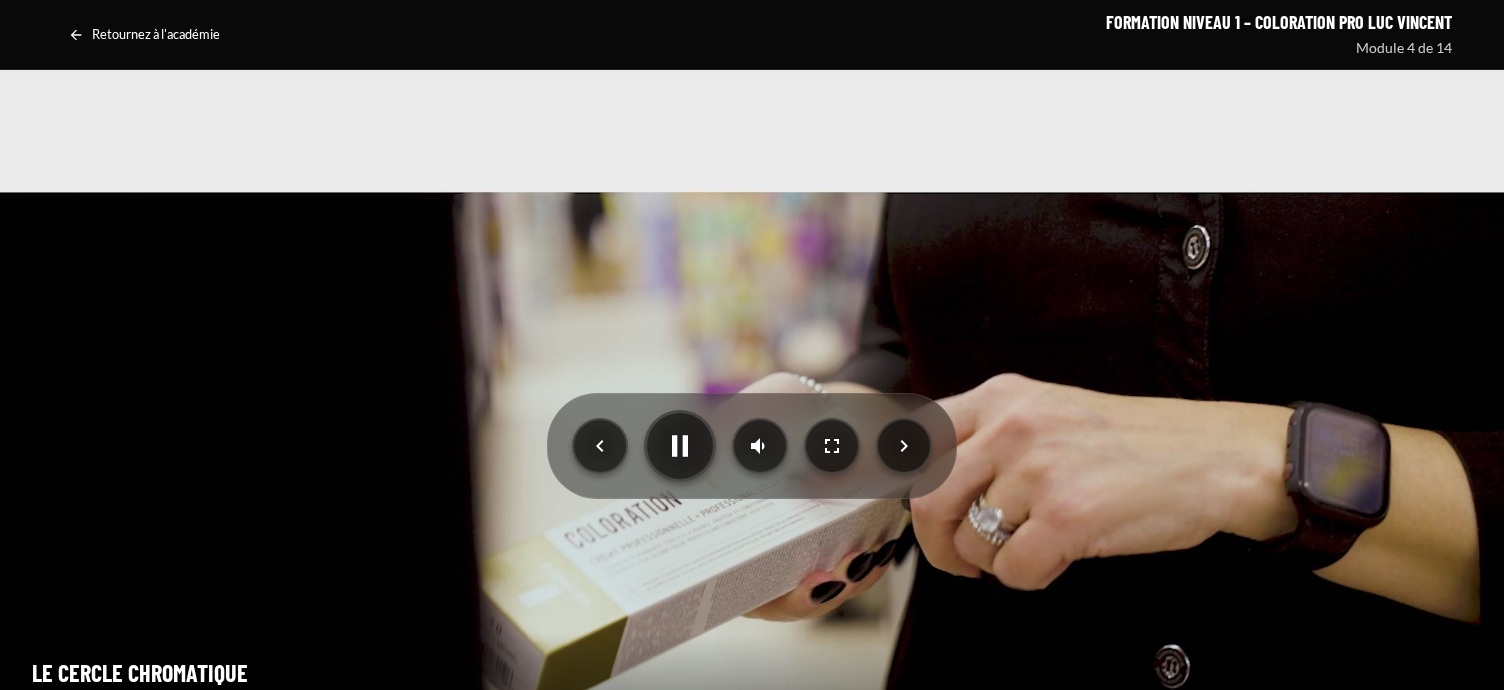 click 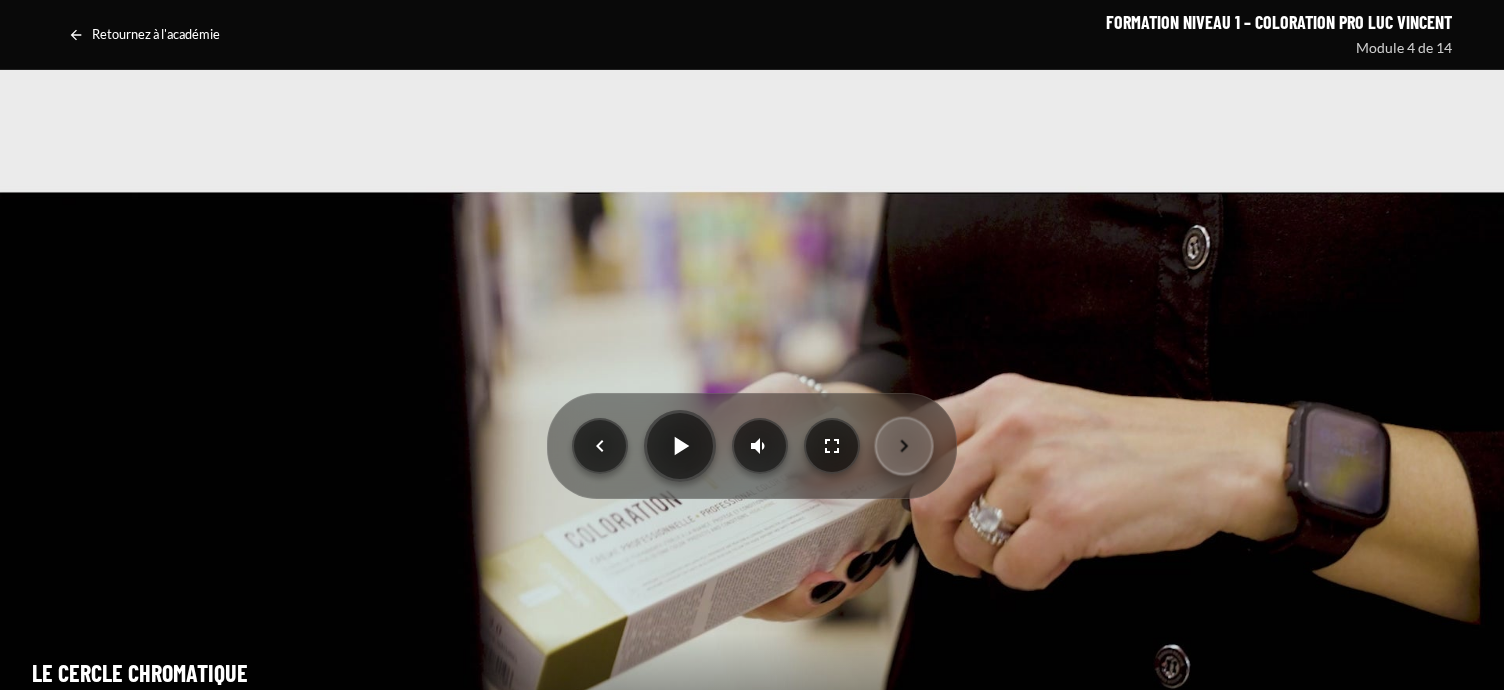 click 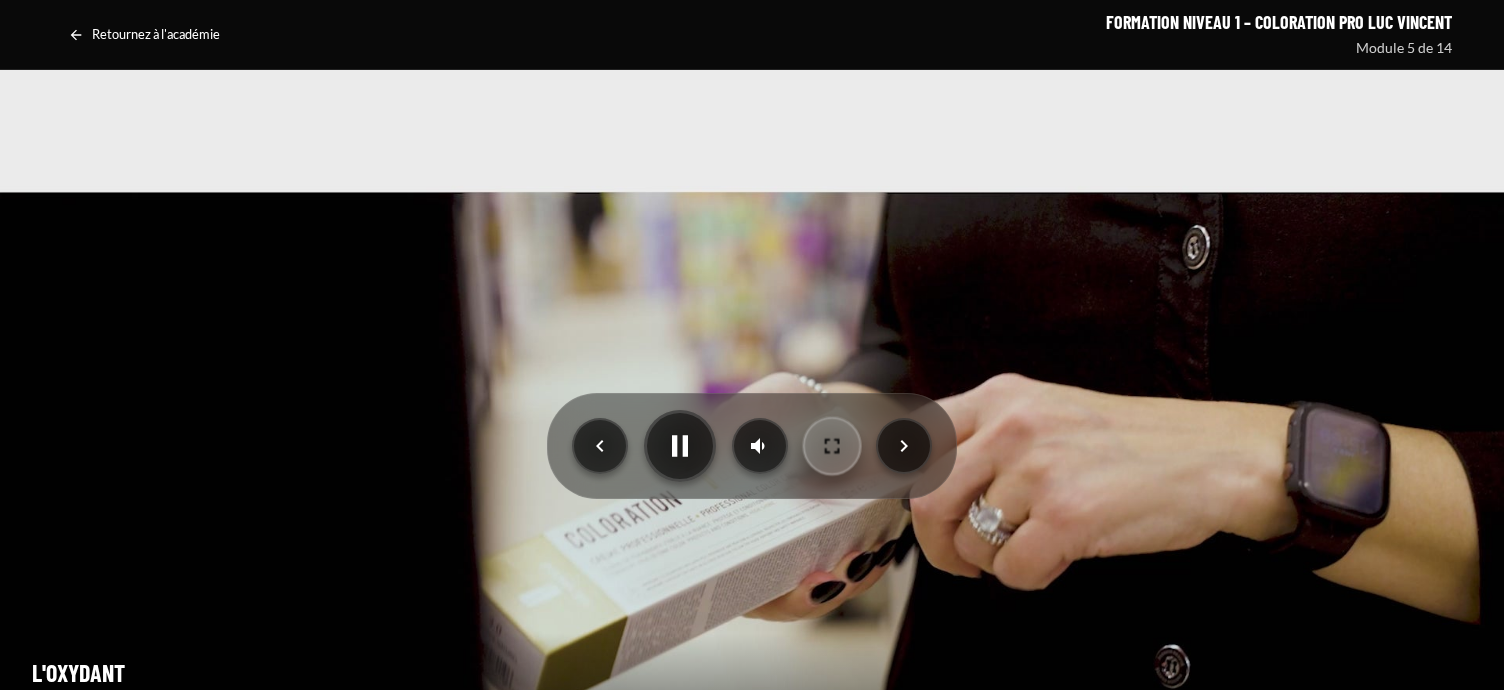click 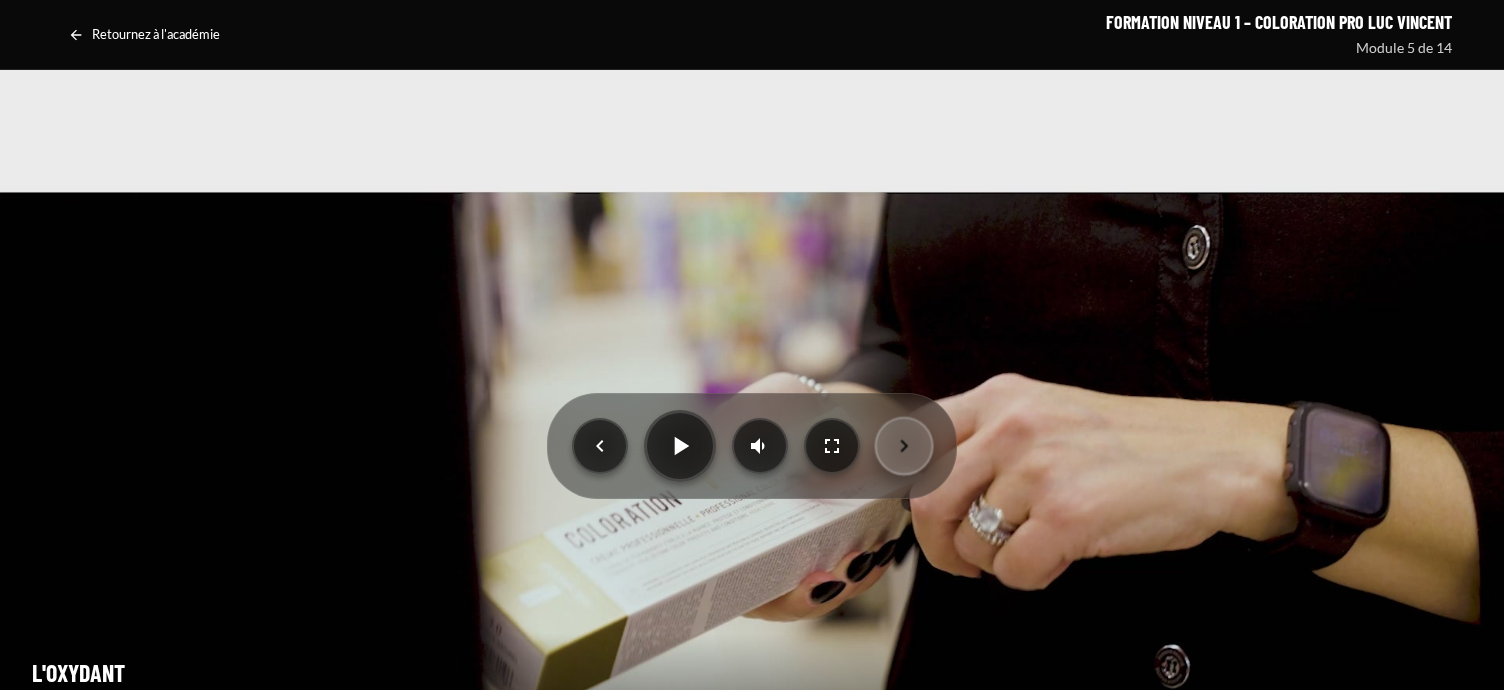 click 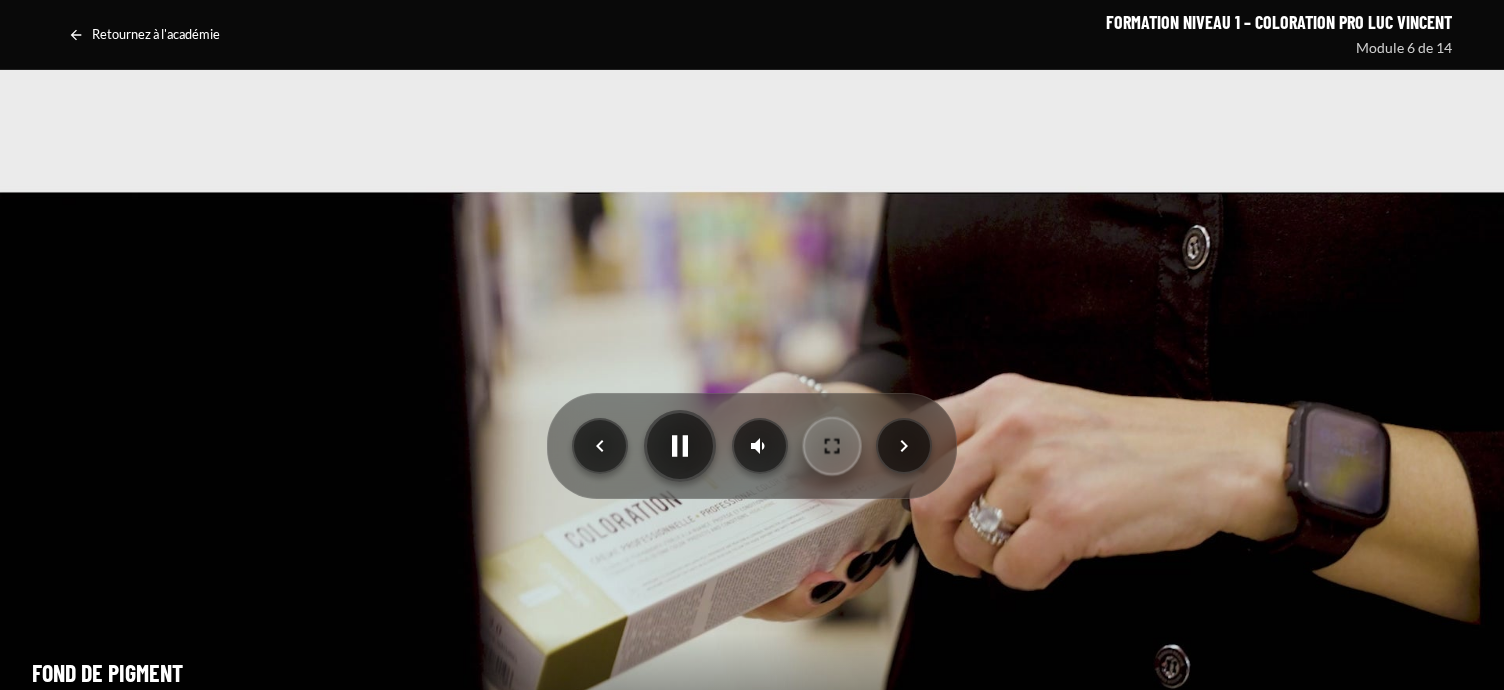 click 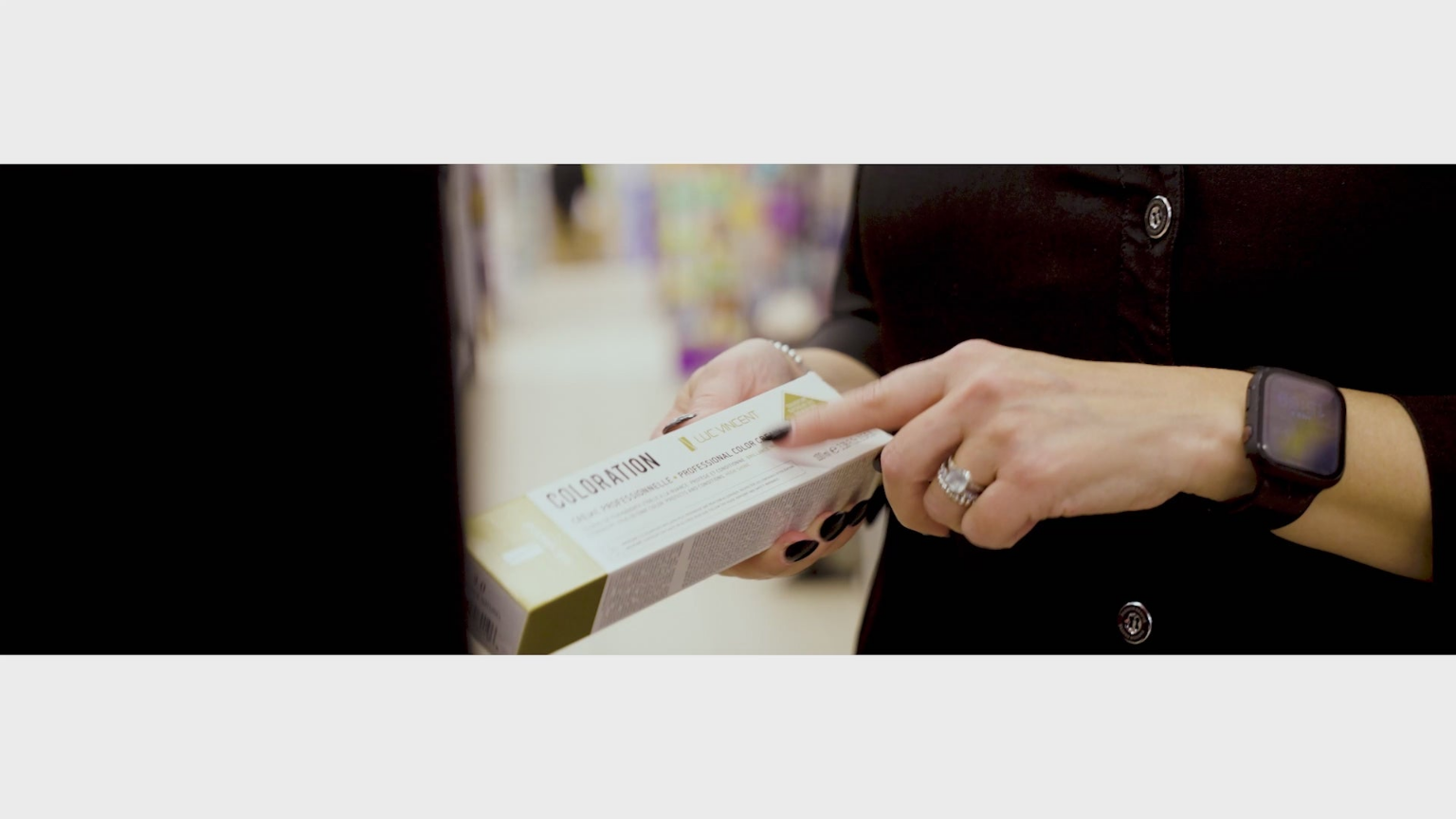 drag, startPoint x: 561, startPoint y: 515, endPoint x: 284, endPoint y: 529, distance: 277.354 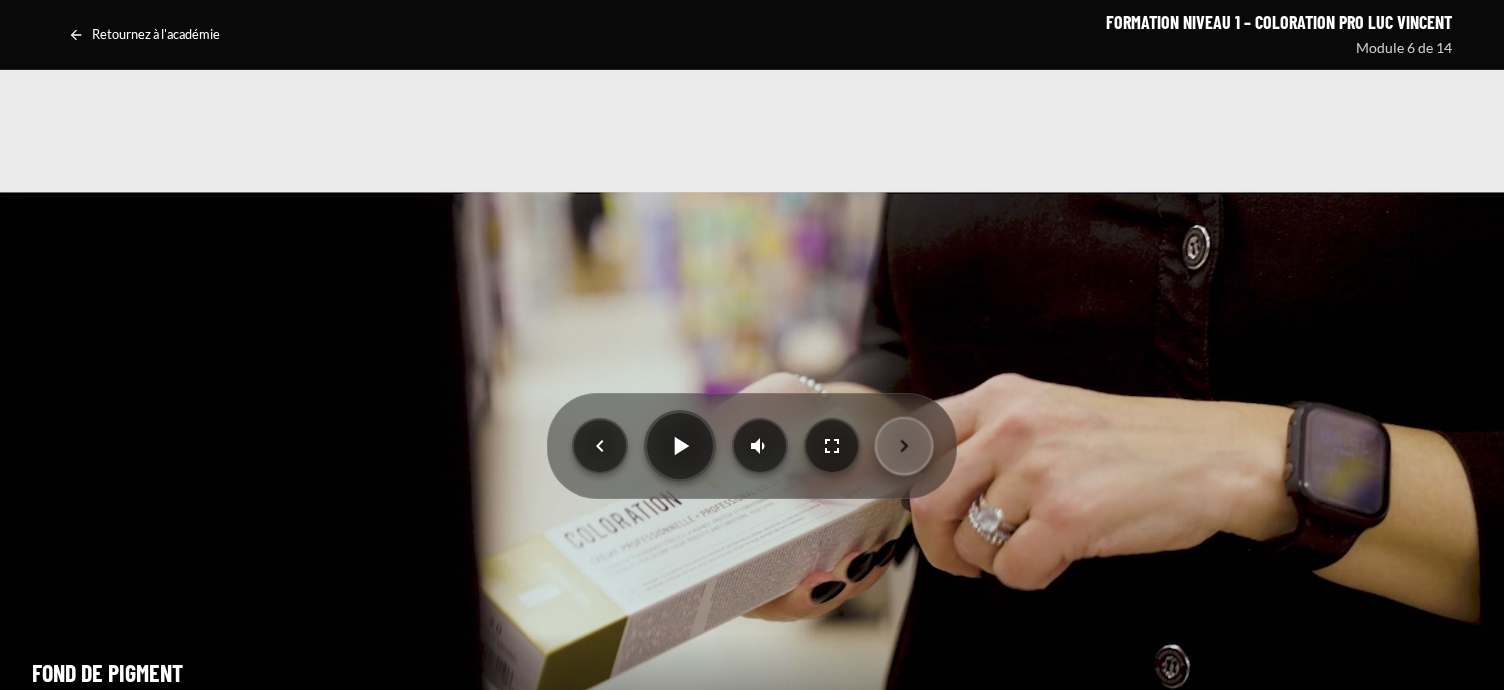 click 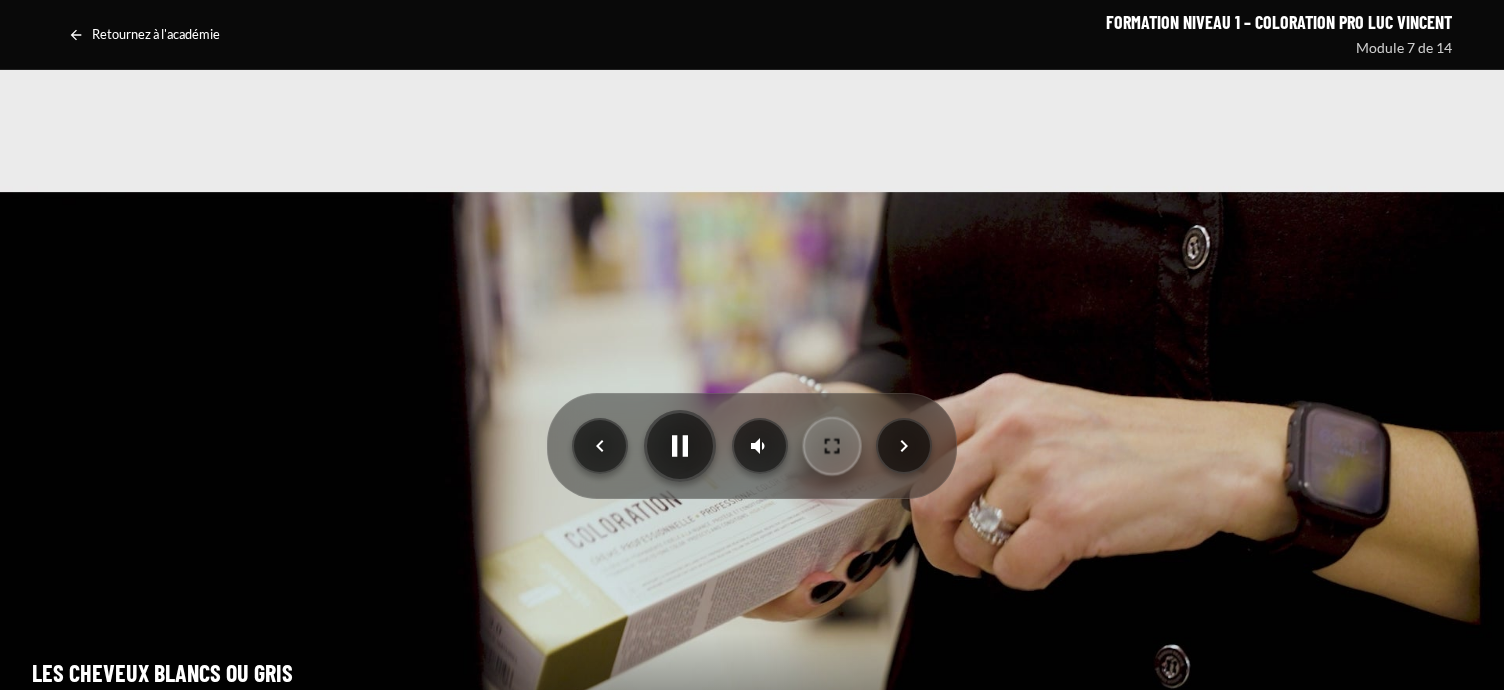 click 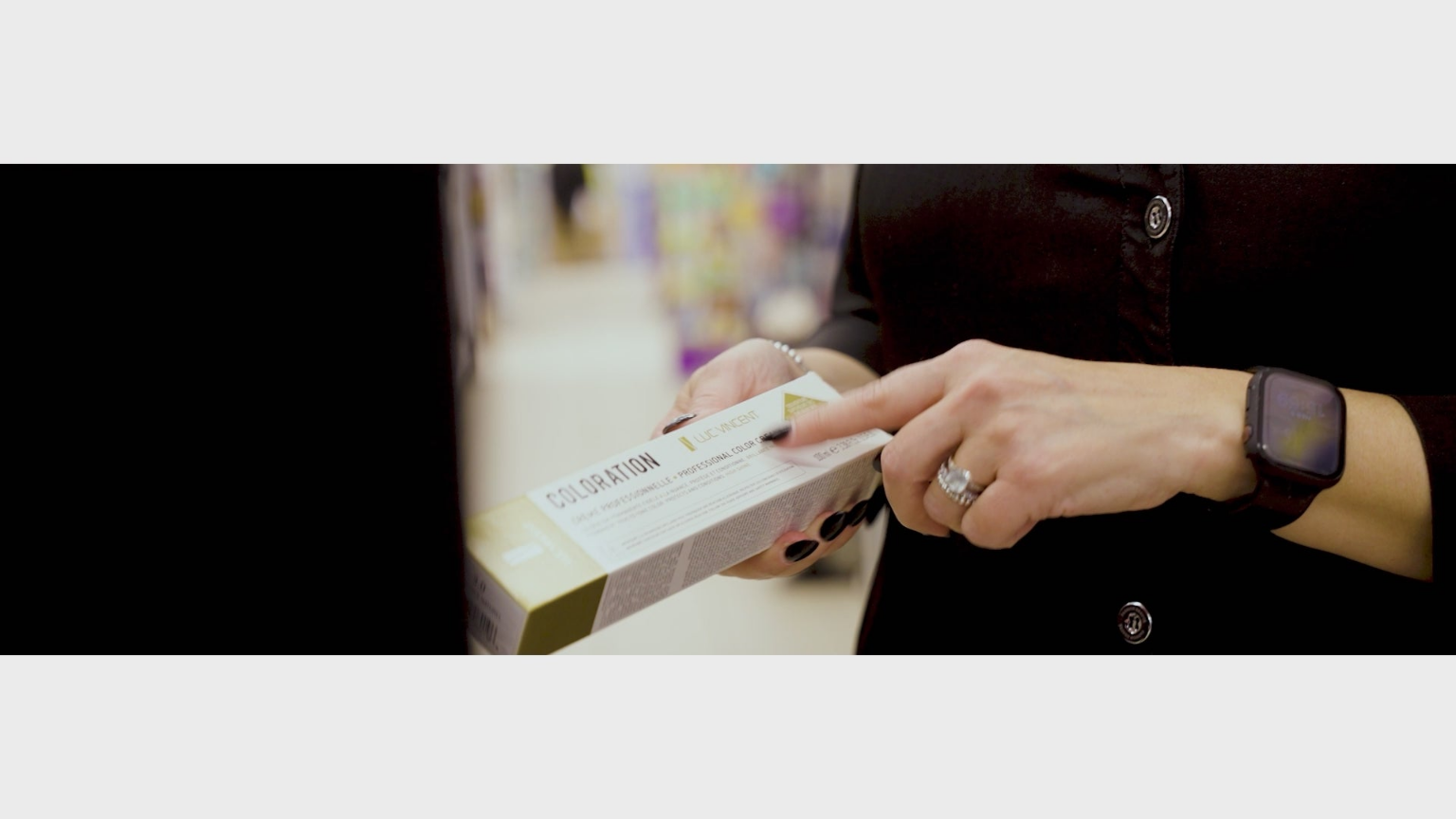 click at bounding box center [728, 410] 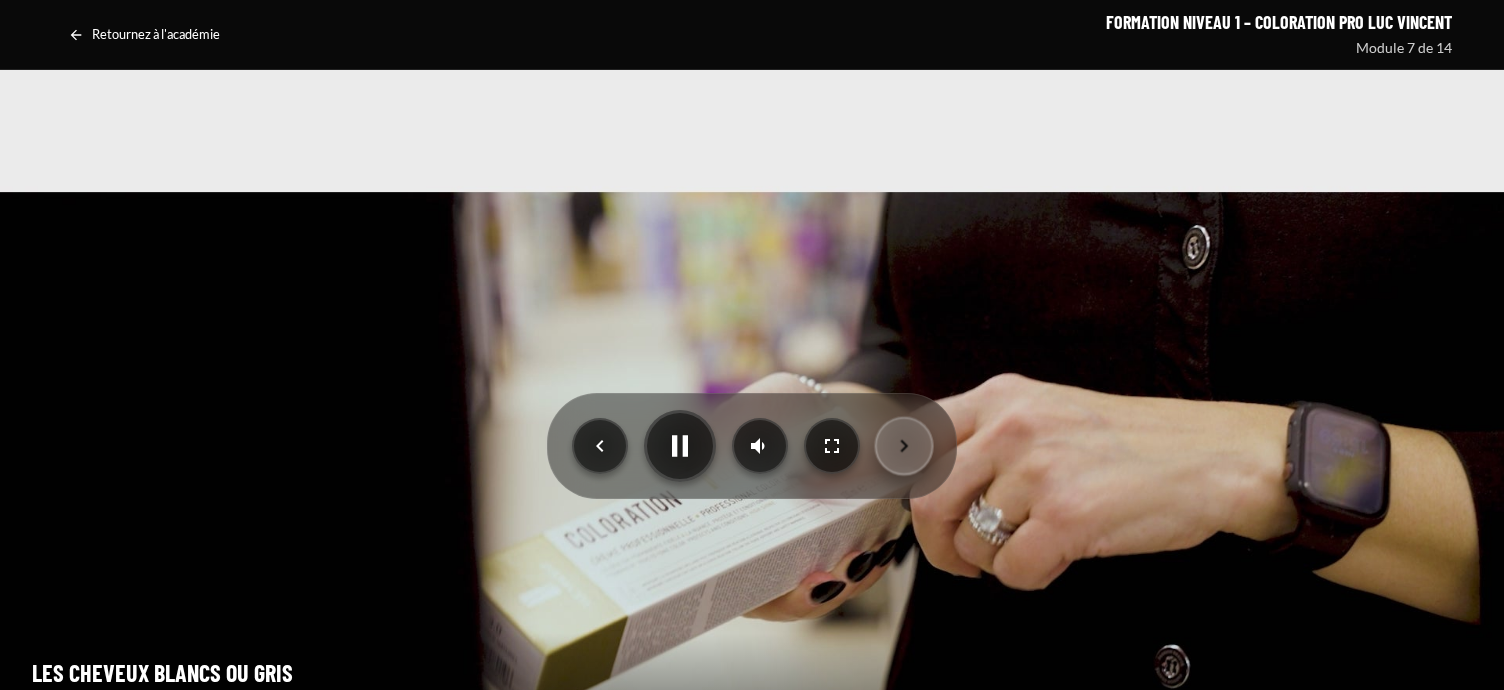 click 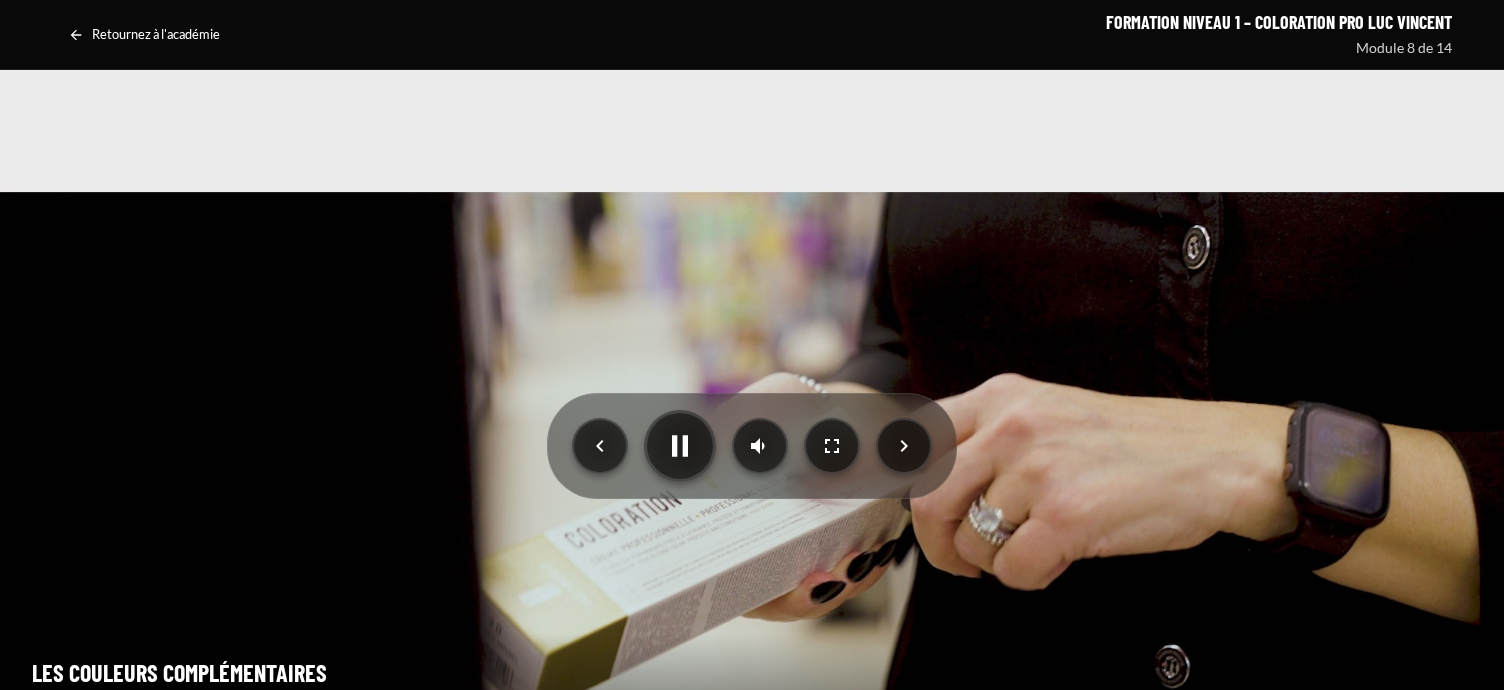 drag, startPoint x: 836, startPoint y: 442, endPoint x: 848, endPoint y: 557, distance: 115.62439 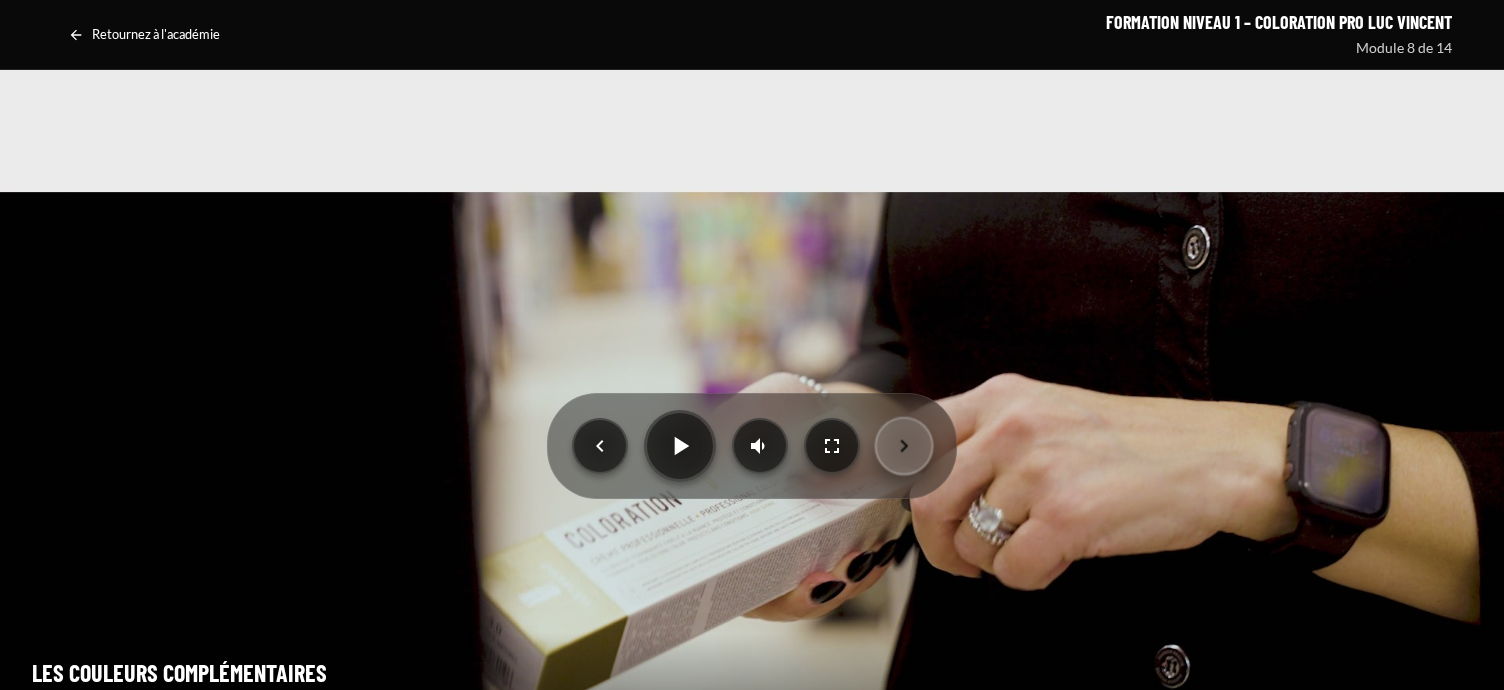 click 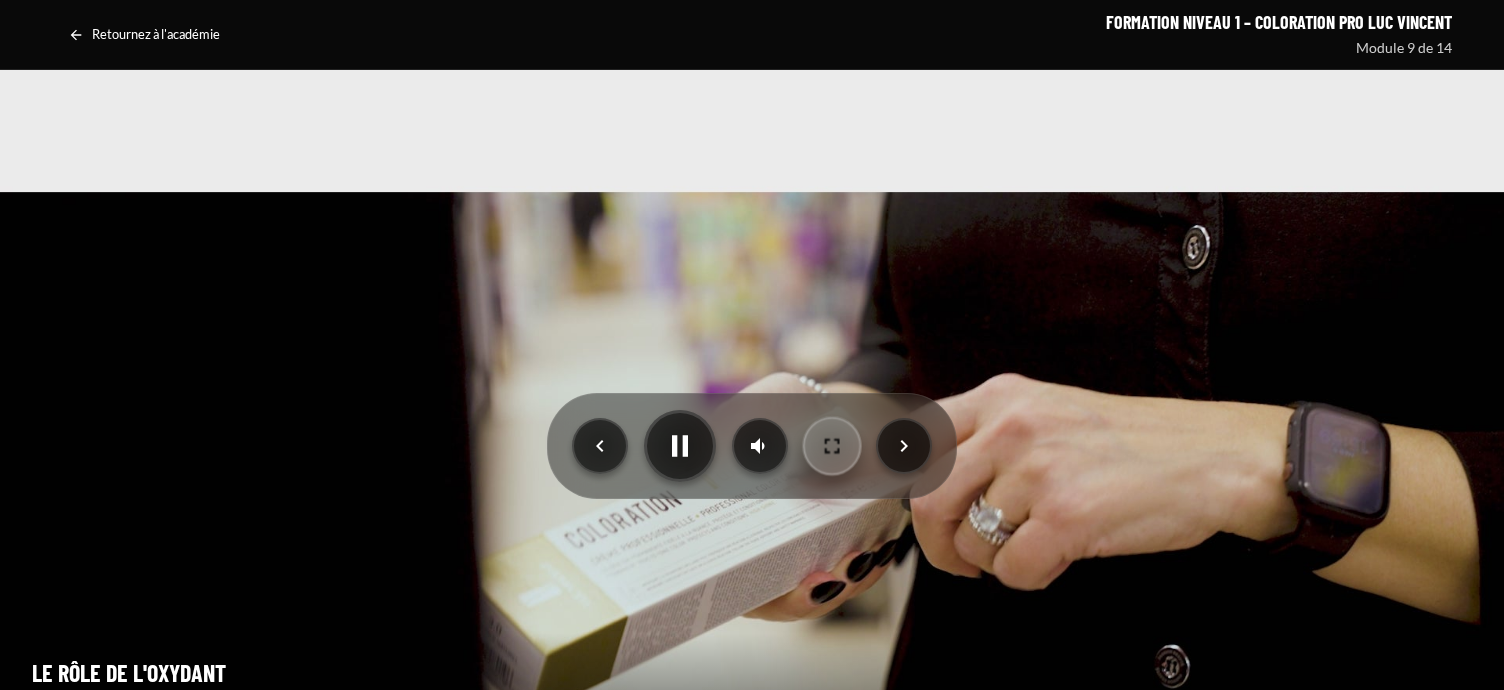 click 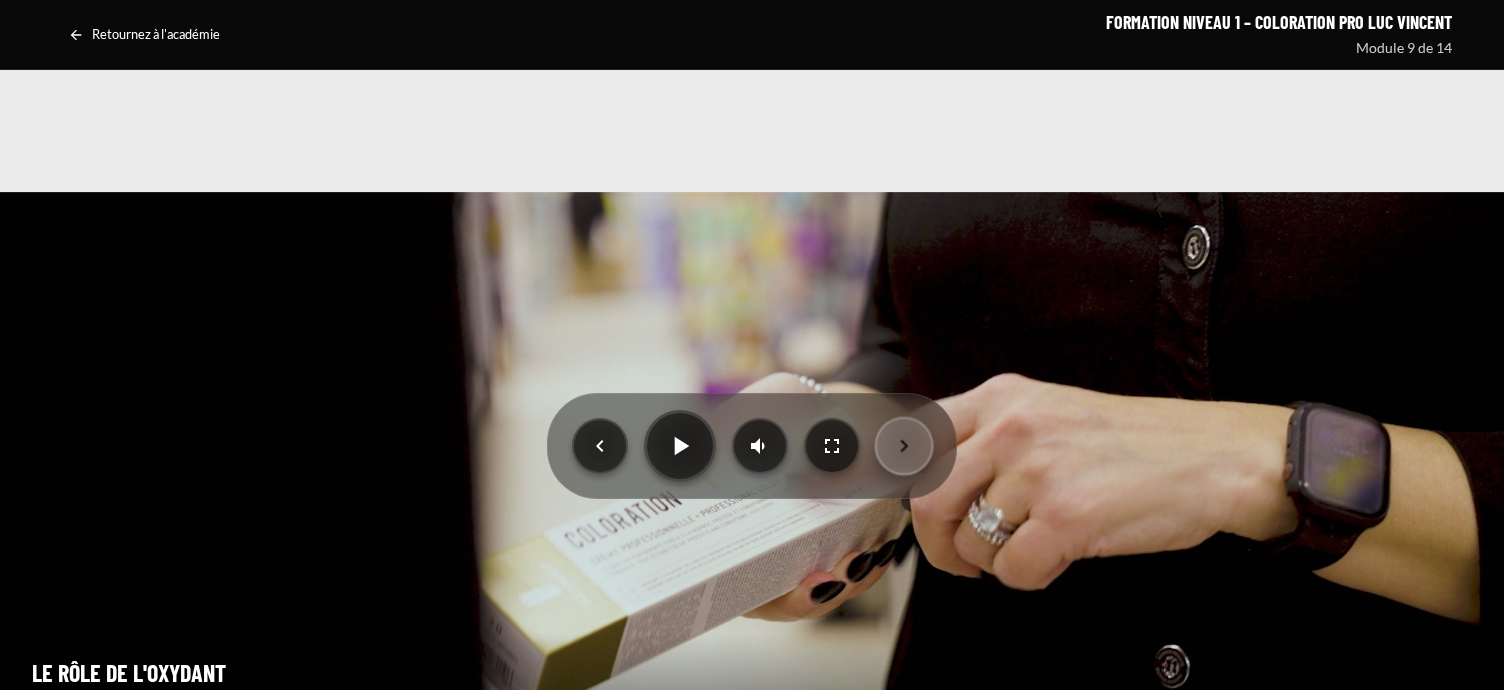 click 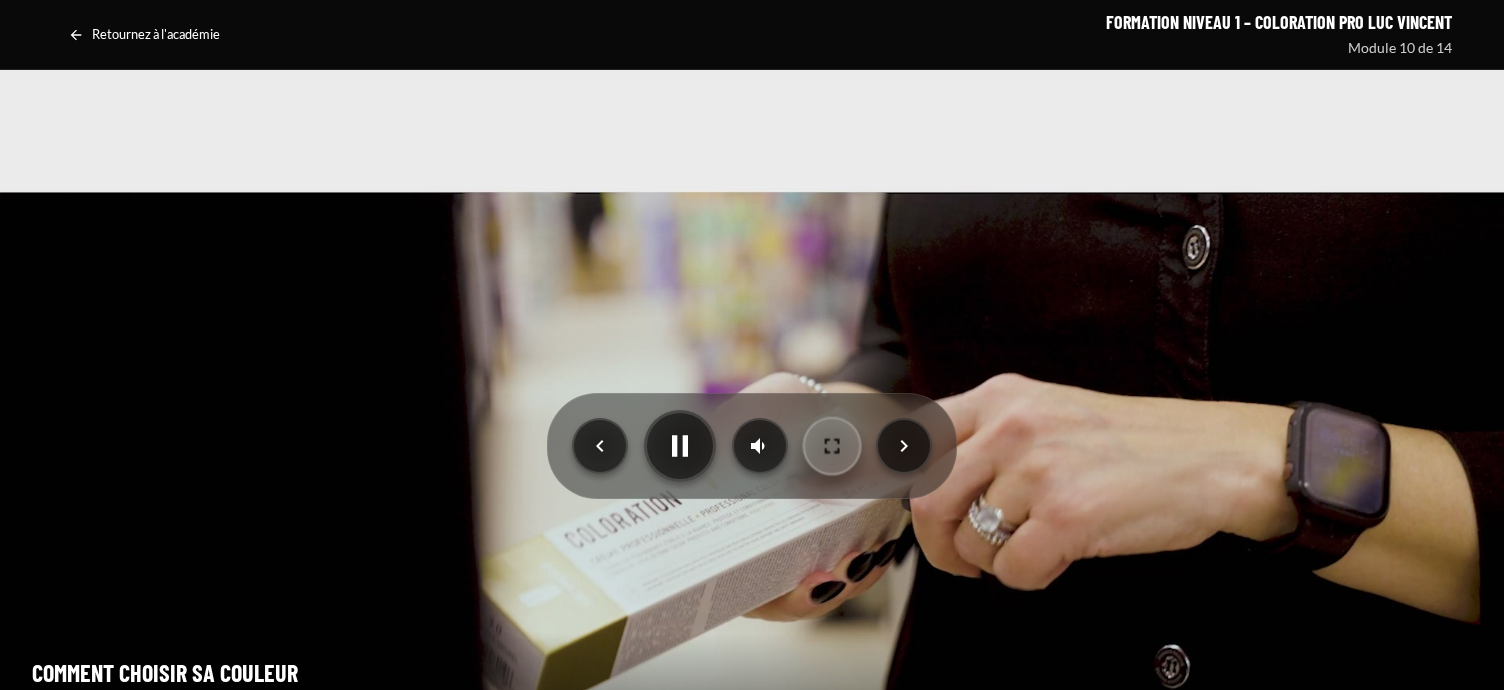 click 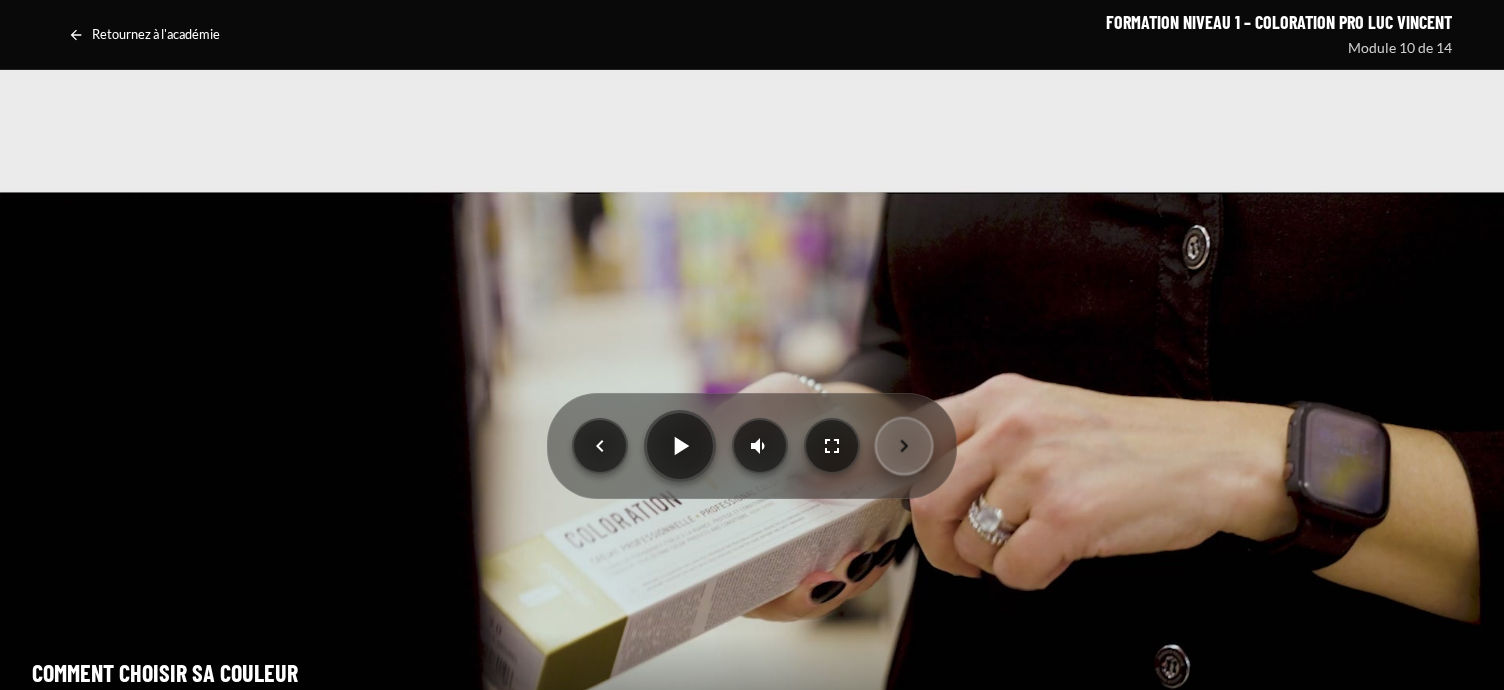 click 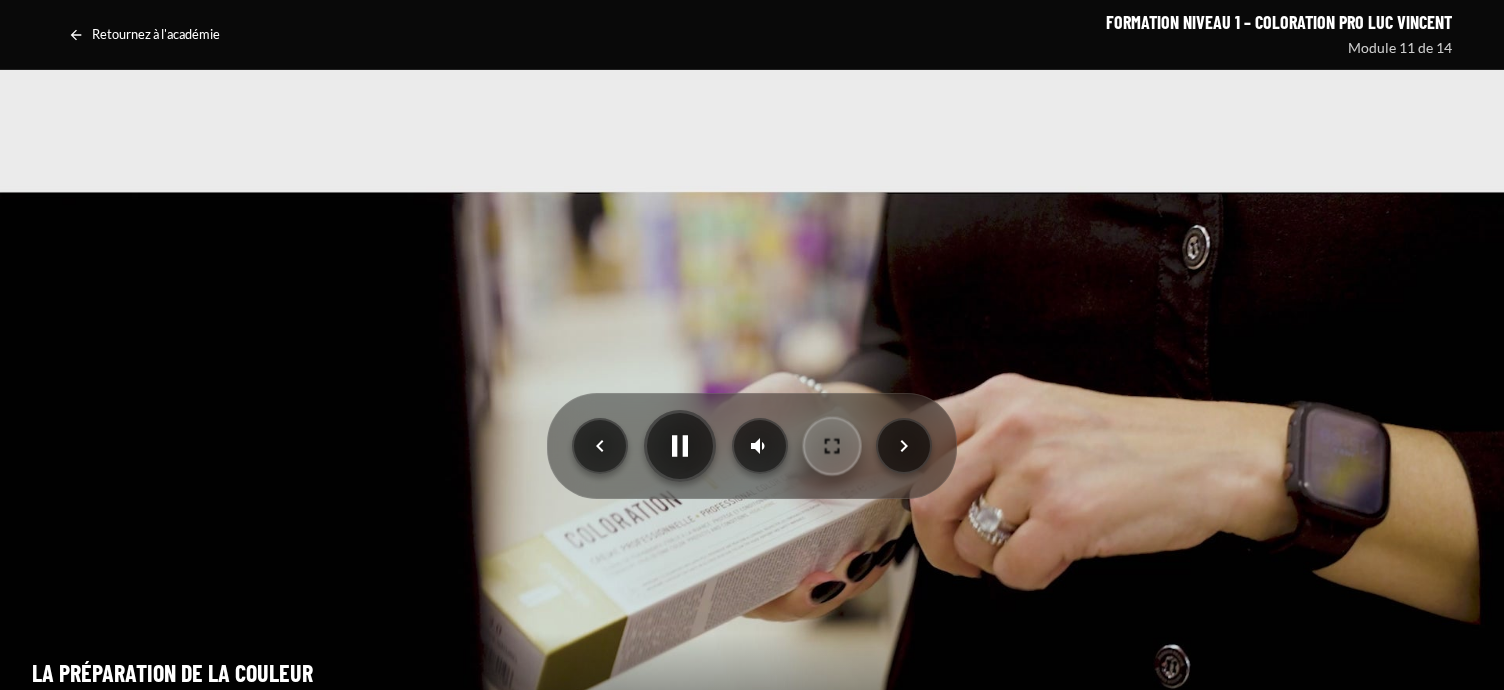 click 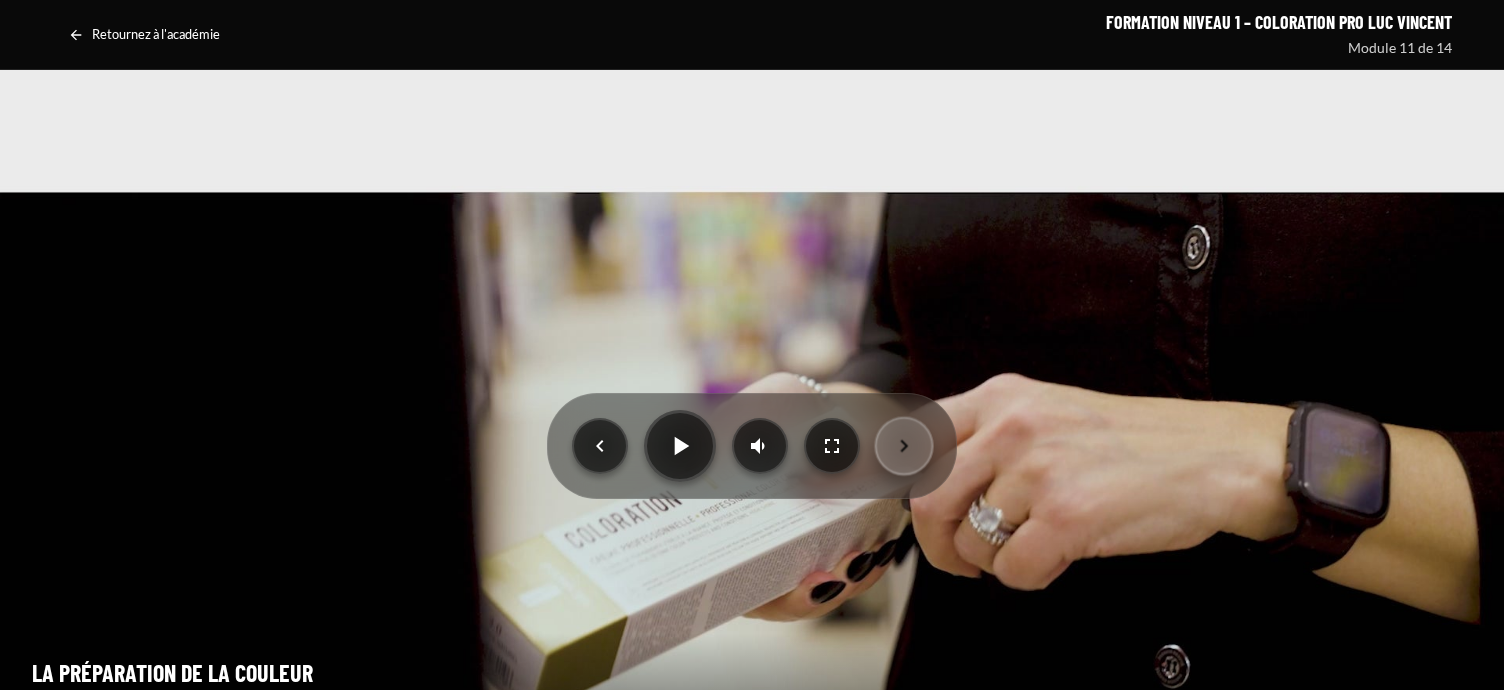 click 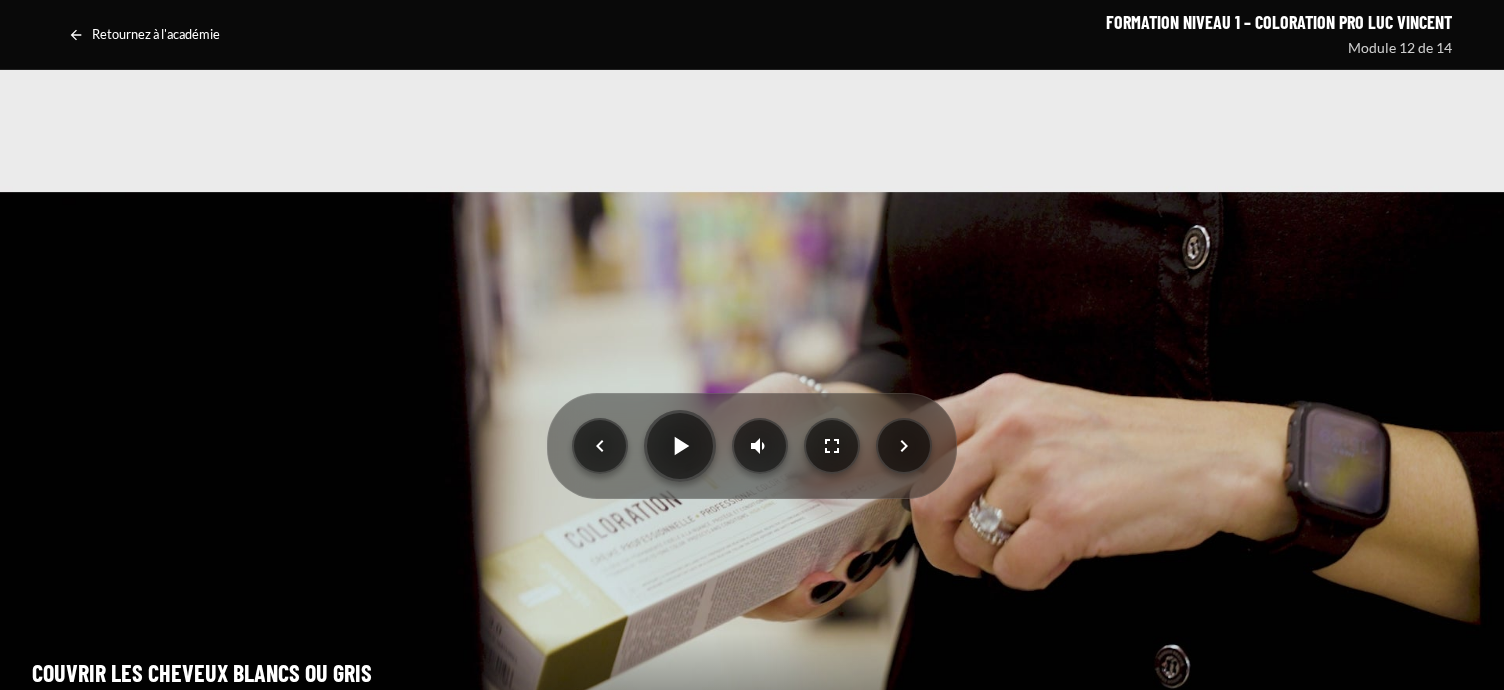 drag, startPoint x: 828, startPoint y: 442, endPoint x: 935, endPoint y: 536, distance: 142.42542 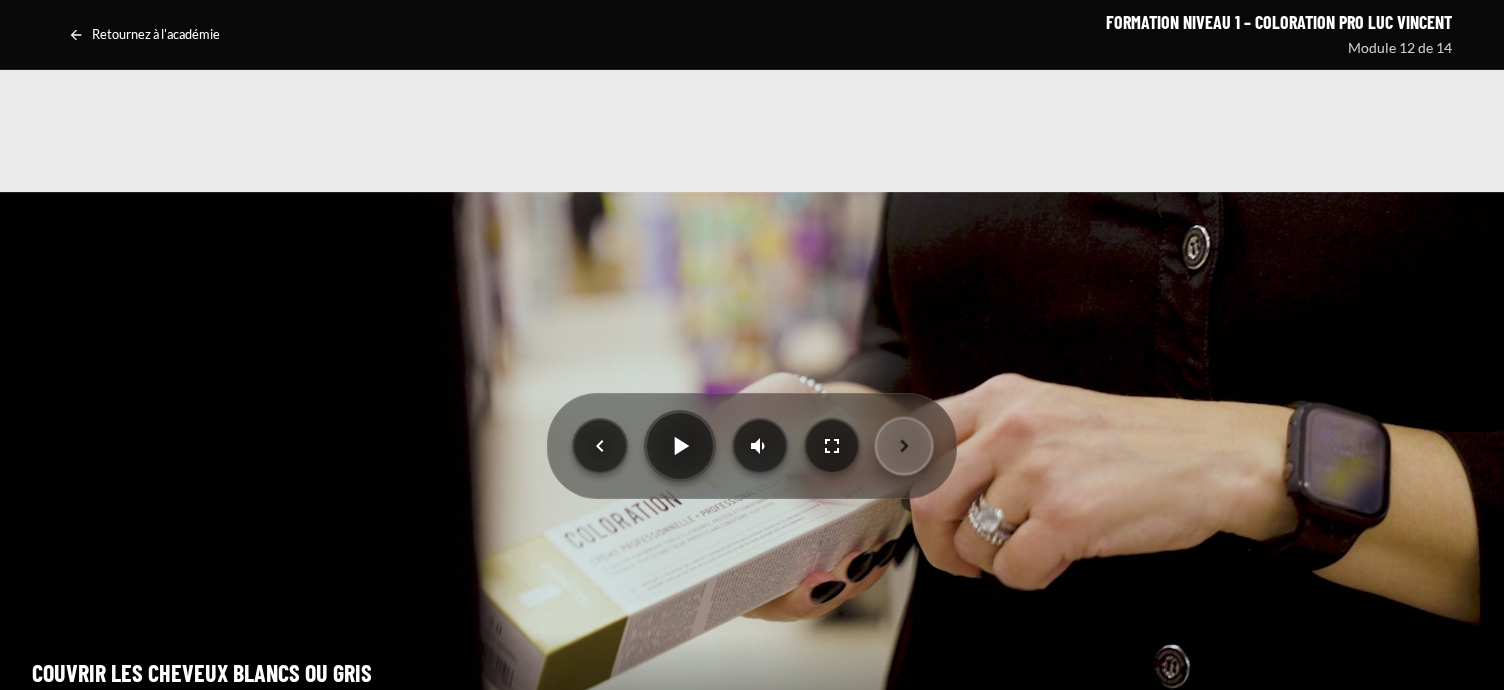 click 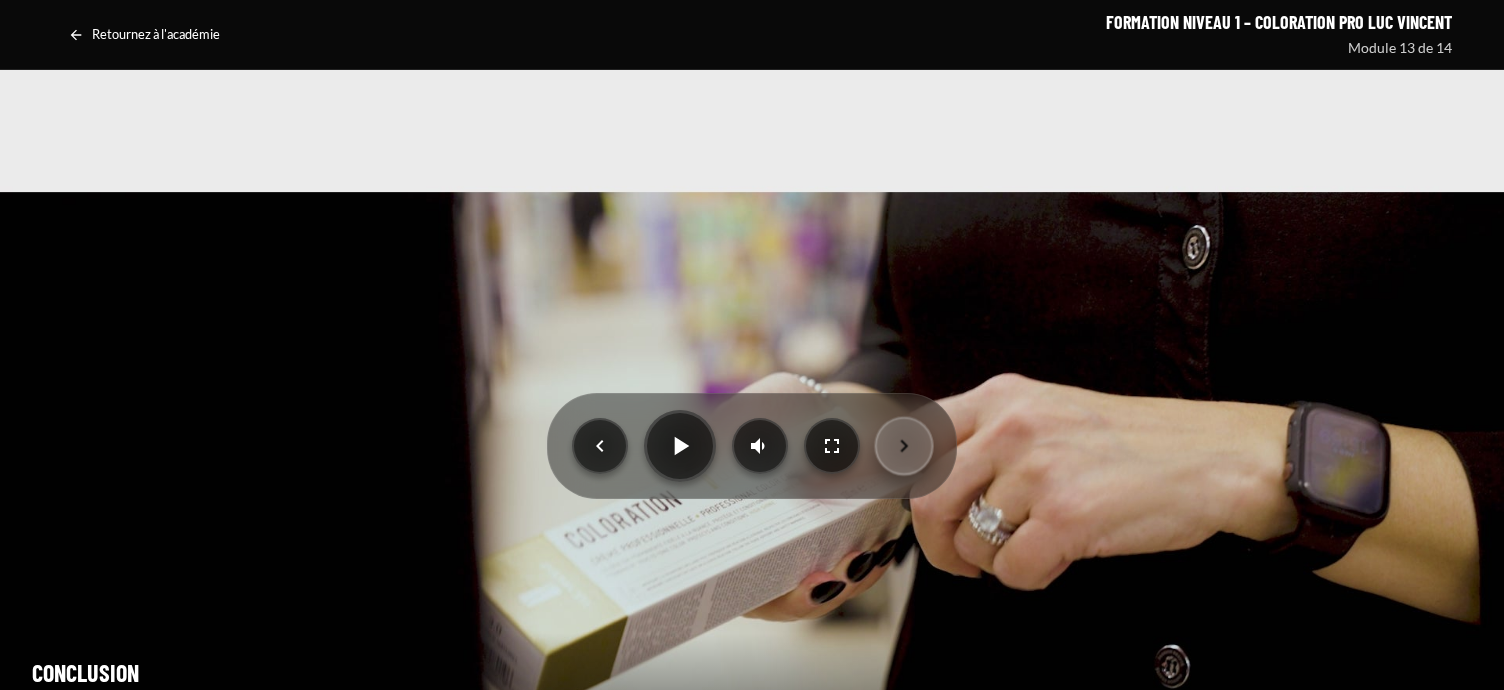 click 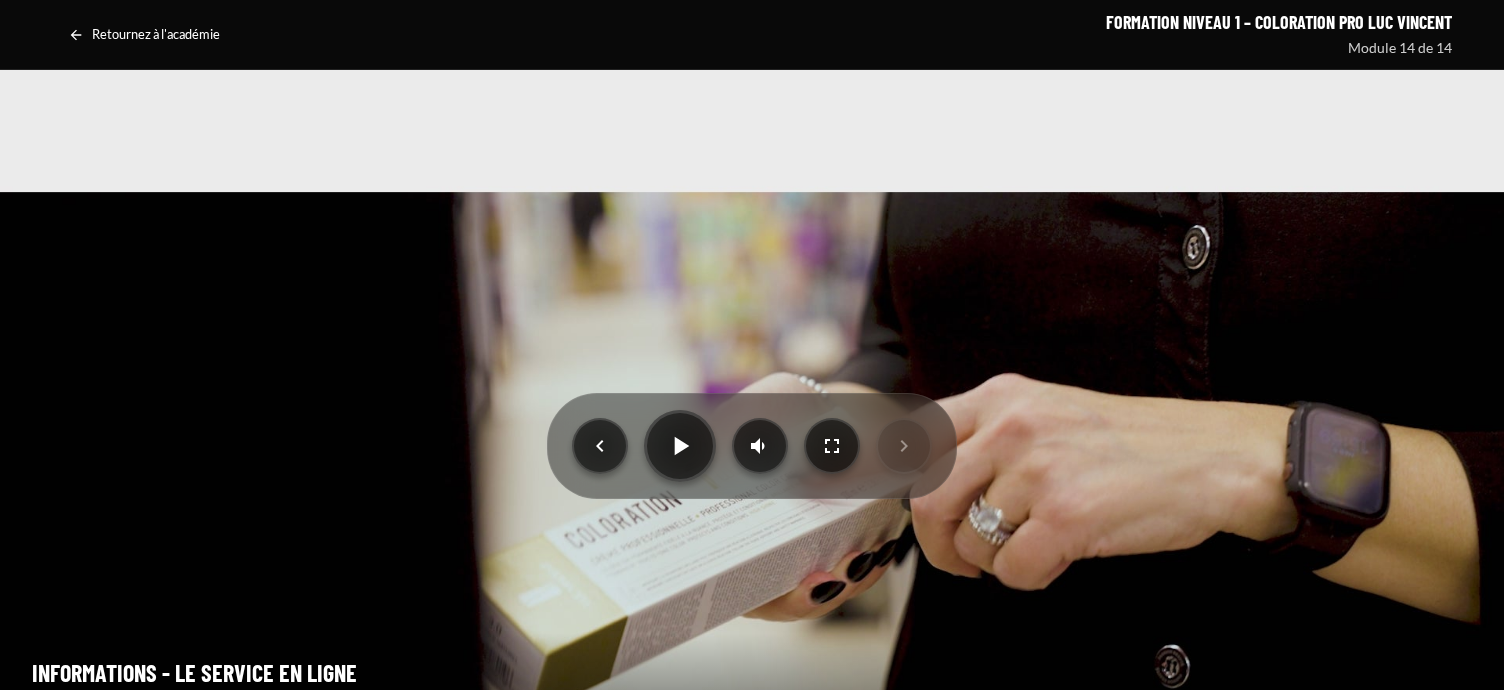 drag, startPoint x: 823, startPoint y: 448, endPoint x: 834, endPoint y: 563, distance: 115.52489 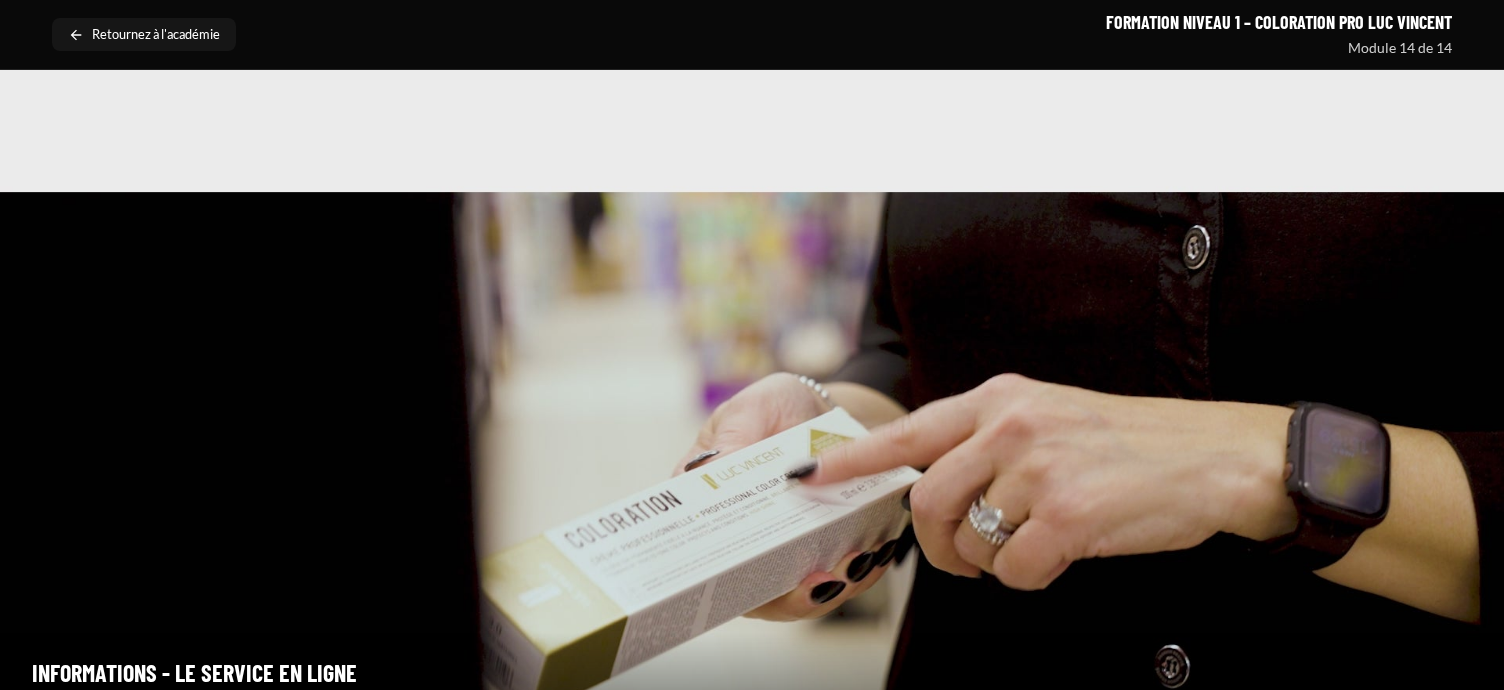 click 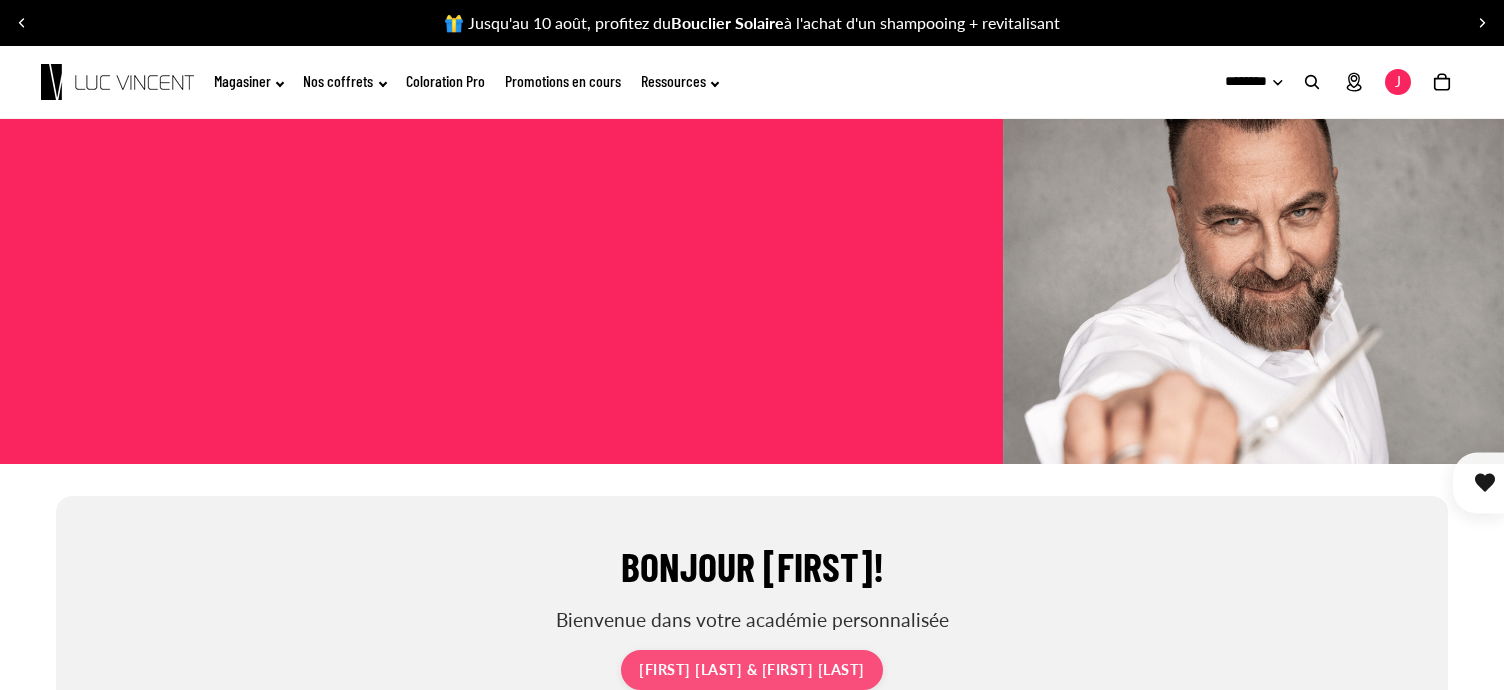 scroll, scrollTop: 0, scrollLeft: 0, axis: both 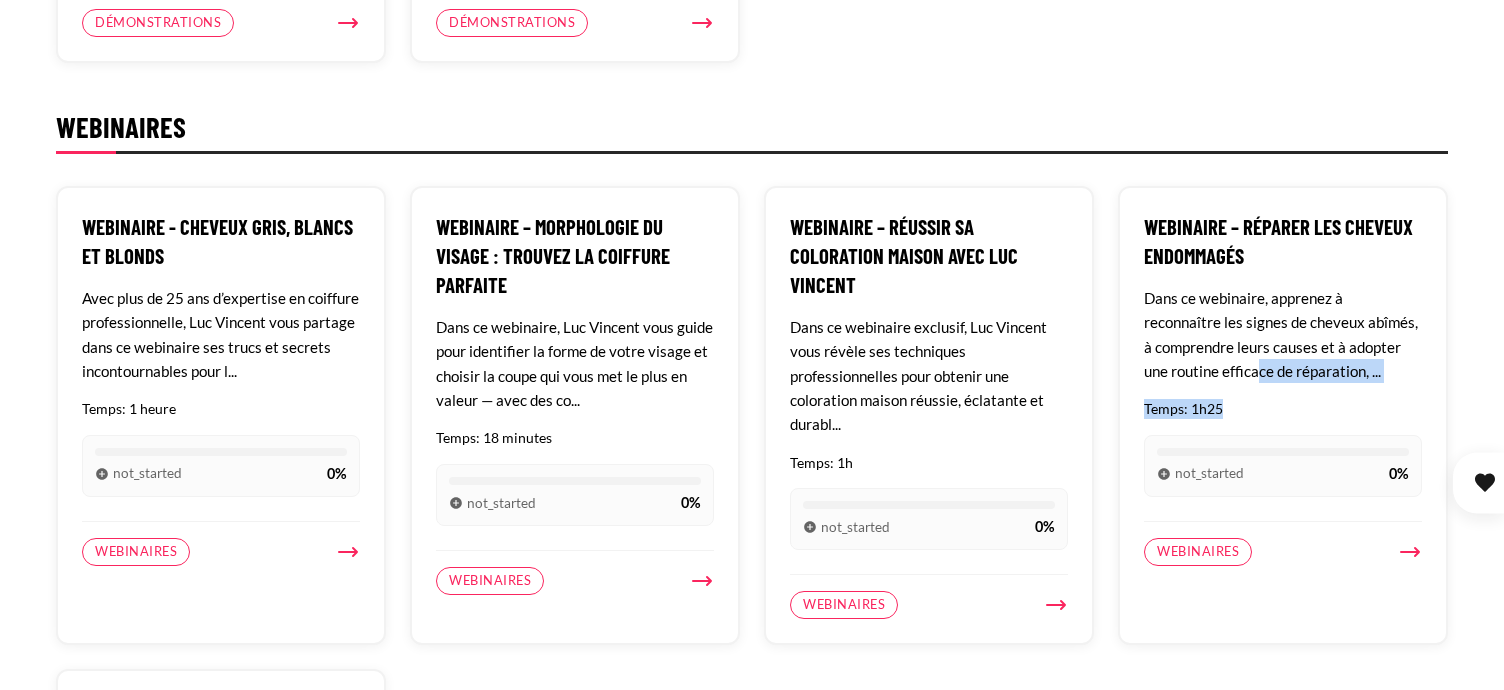 drag, startPoint x: 1499, startPoint y: 346, endPoint x: 1524, endPoint y: 413, distance: 71.51224 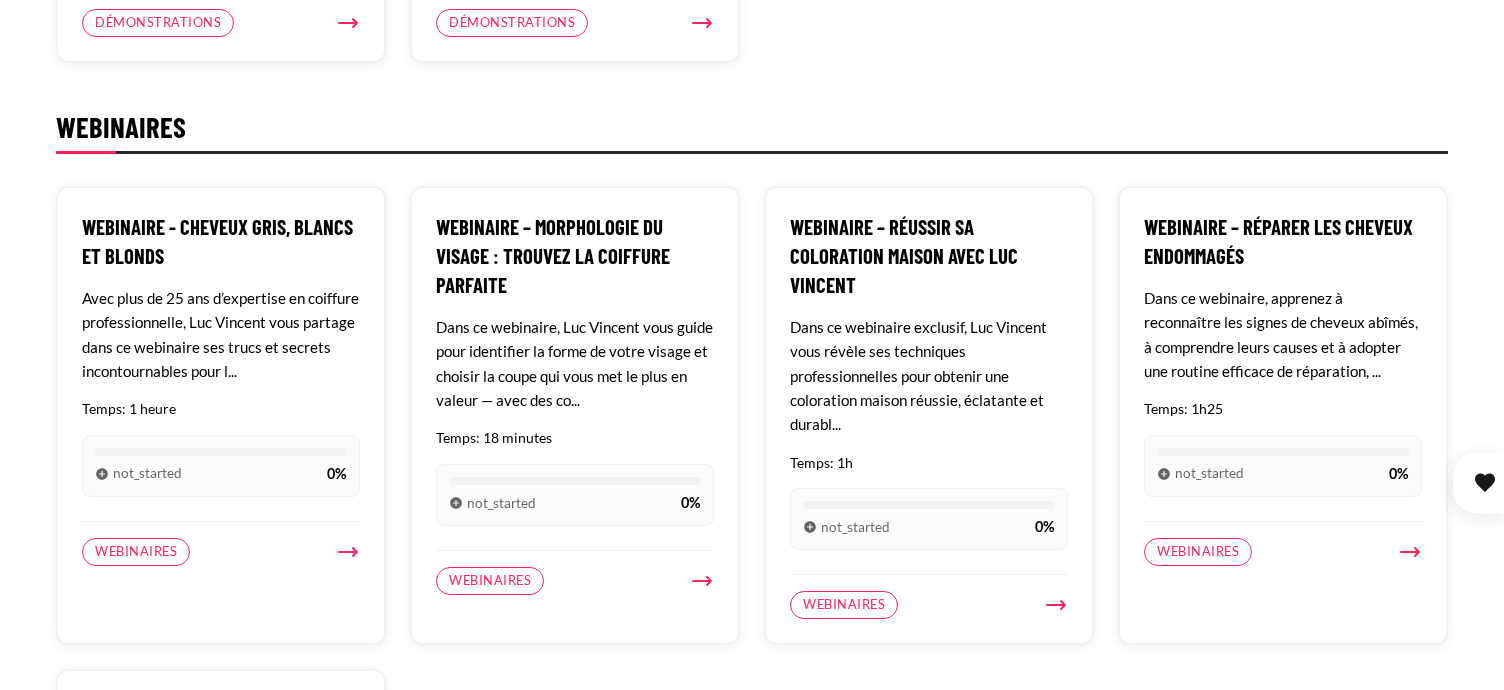 drag, startPoint x: 1524, startPoint y: 413, endPoint x: 1461, endPoint y: 70, distance: 348.73773 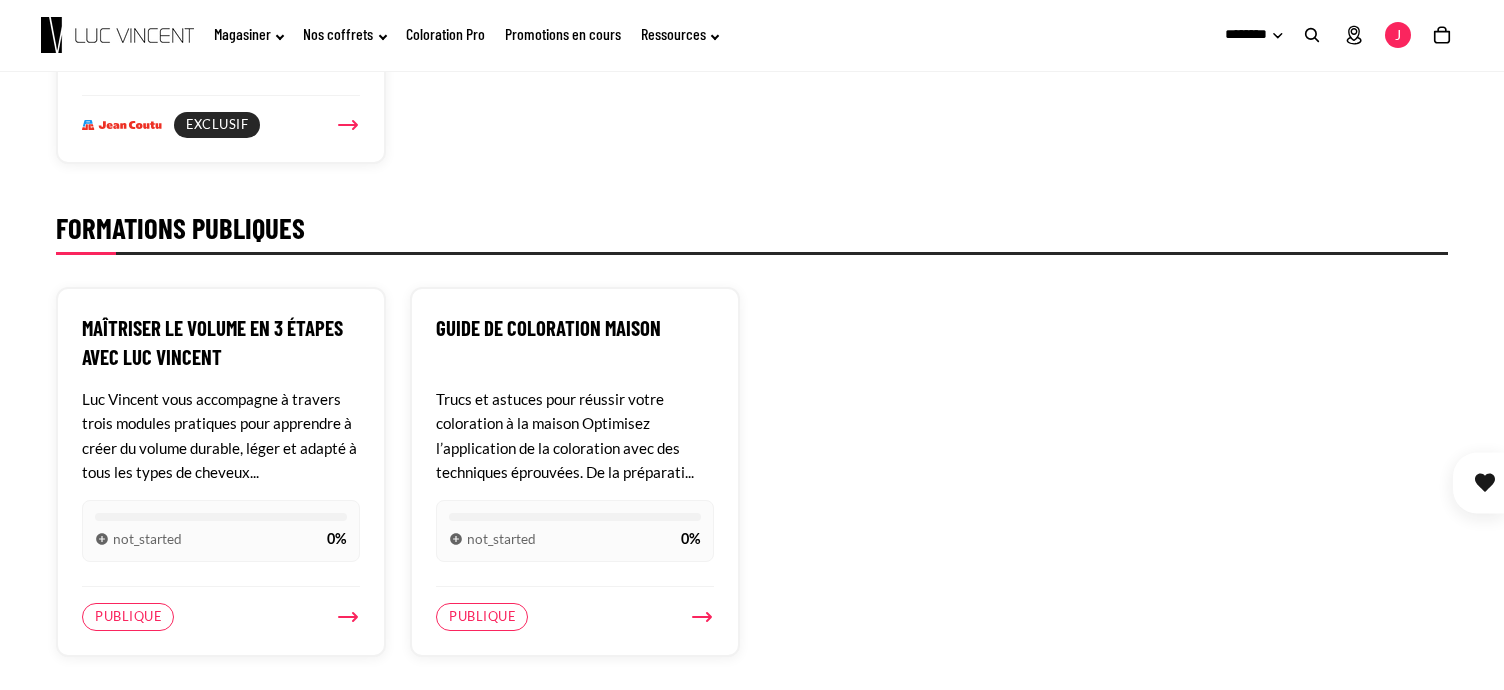 scroll, scrollTop: 1122, scrollLeft: 0, axis: vertical 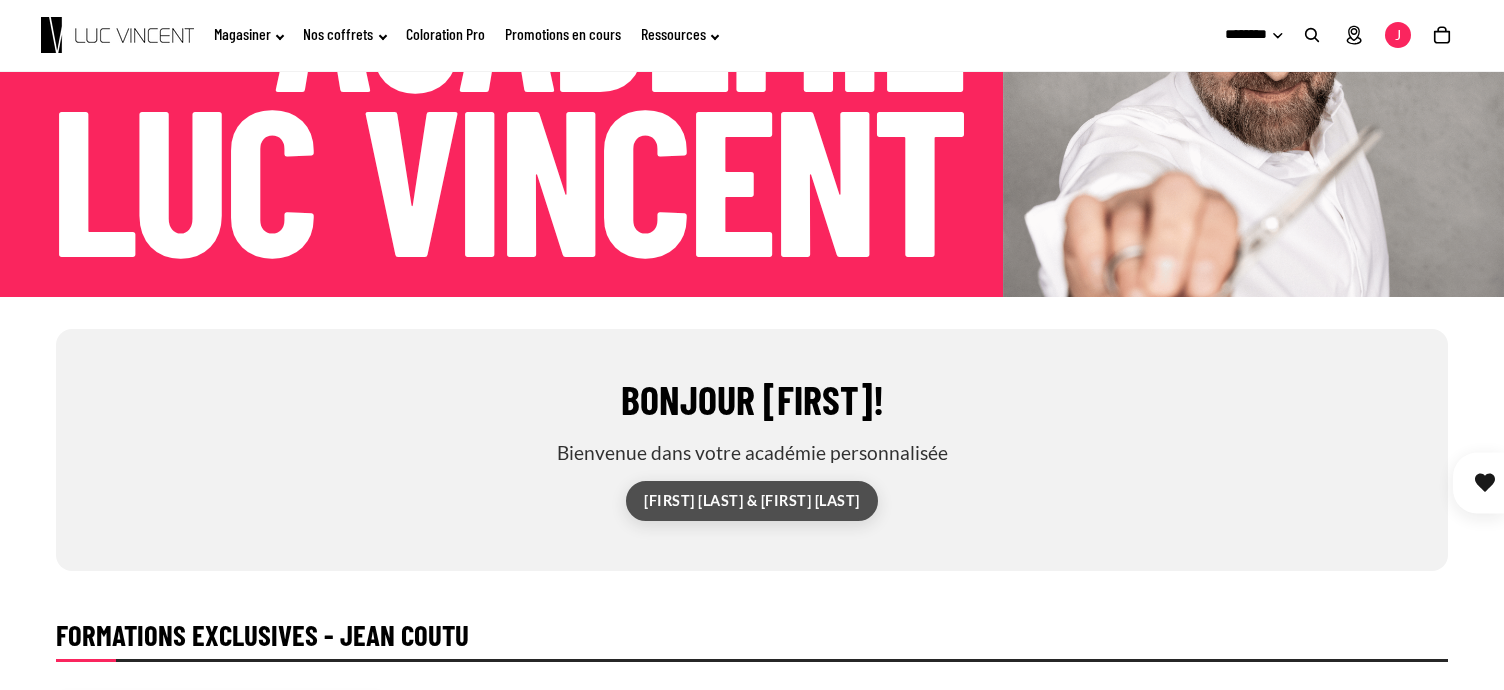 click on "Daniel Benoit & Louis-Carl Benoit" at bounding box center (752, 501) 